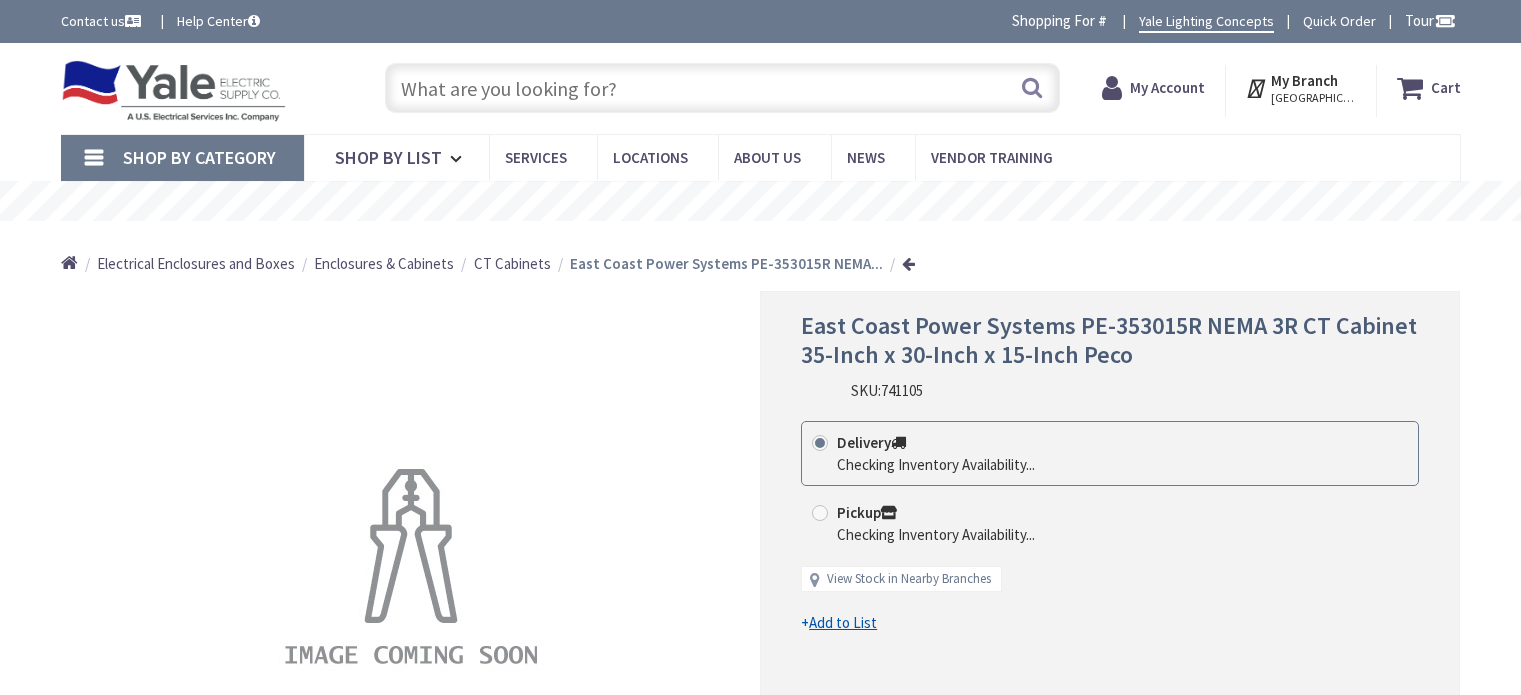 scroll, scrollTop: 0, scrollLeft: 0, axis: both 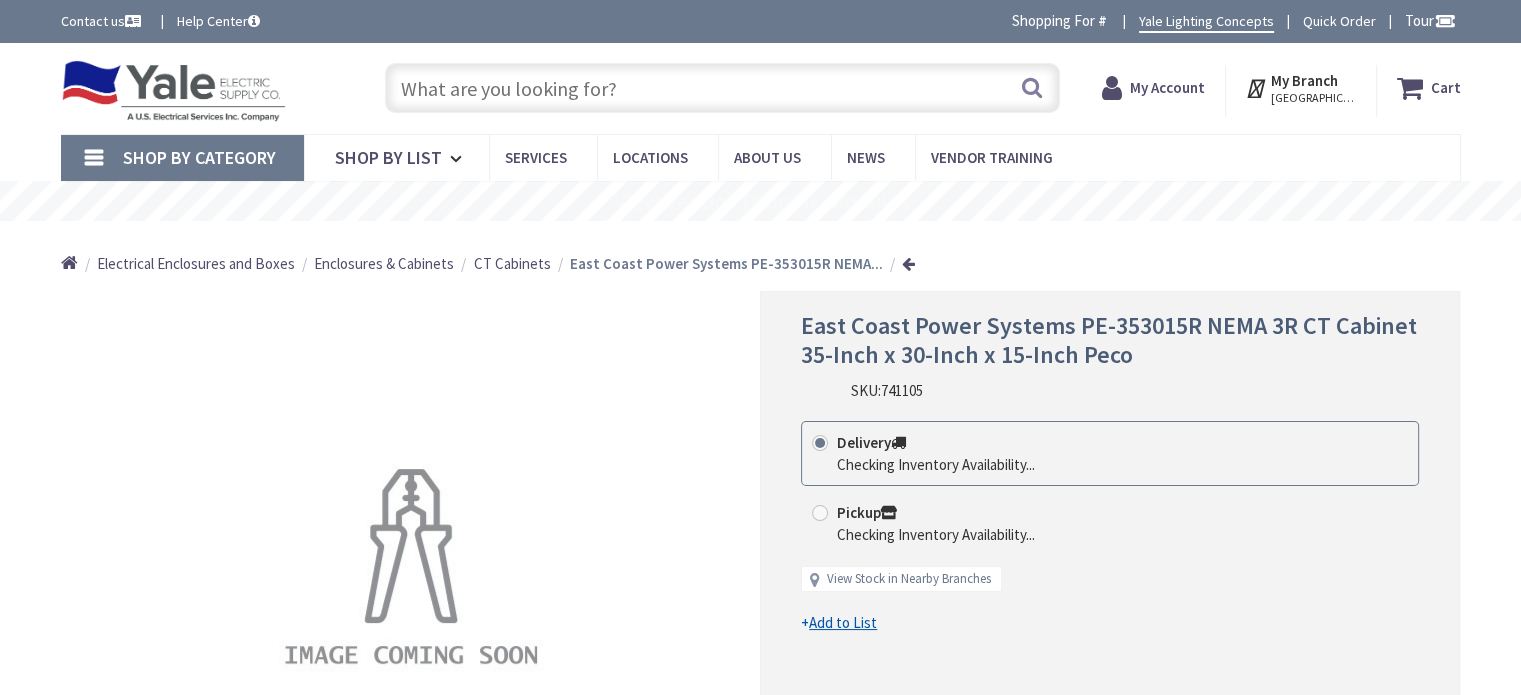 click at bounding box center (722, 88) 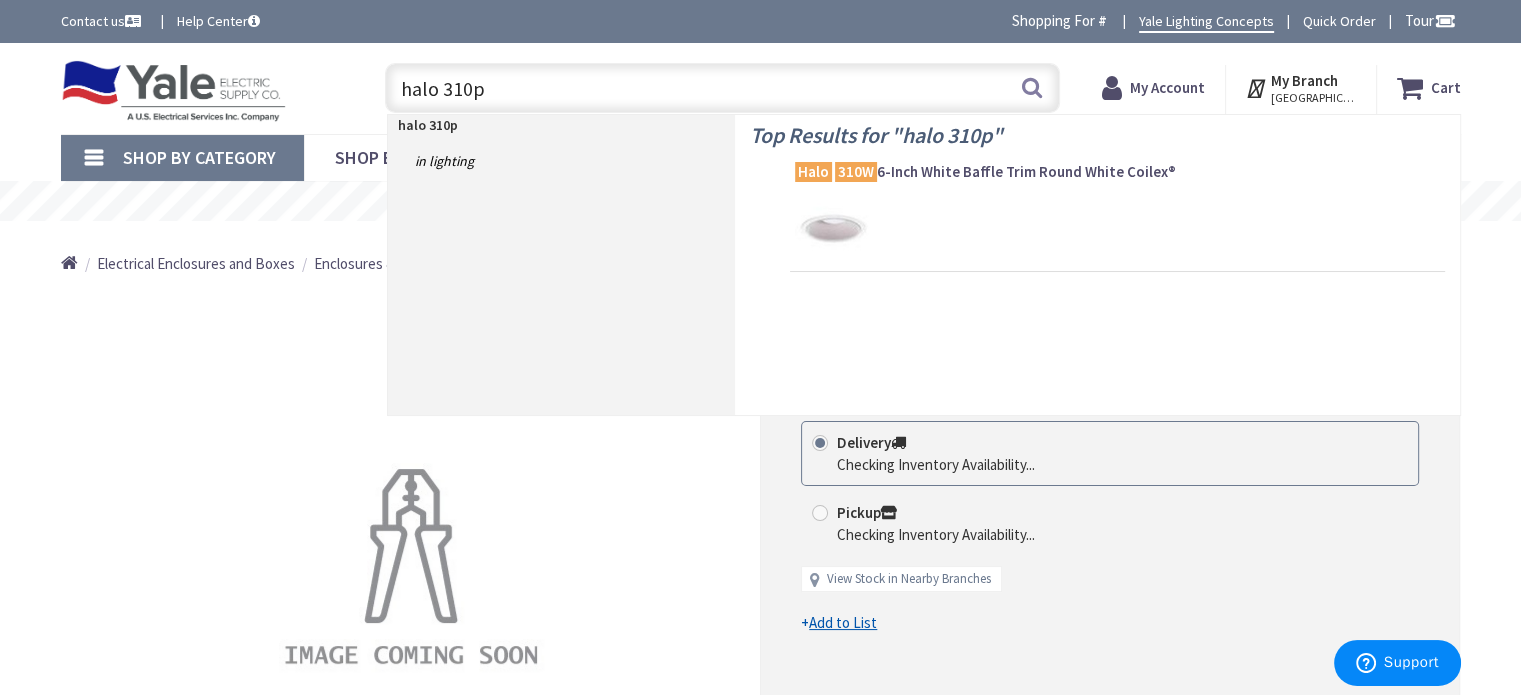 type on "halo 310" 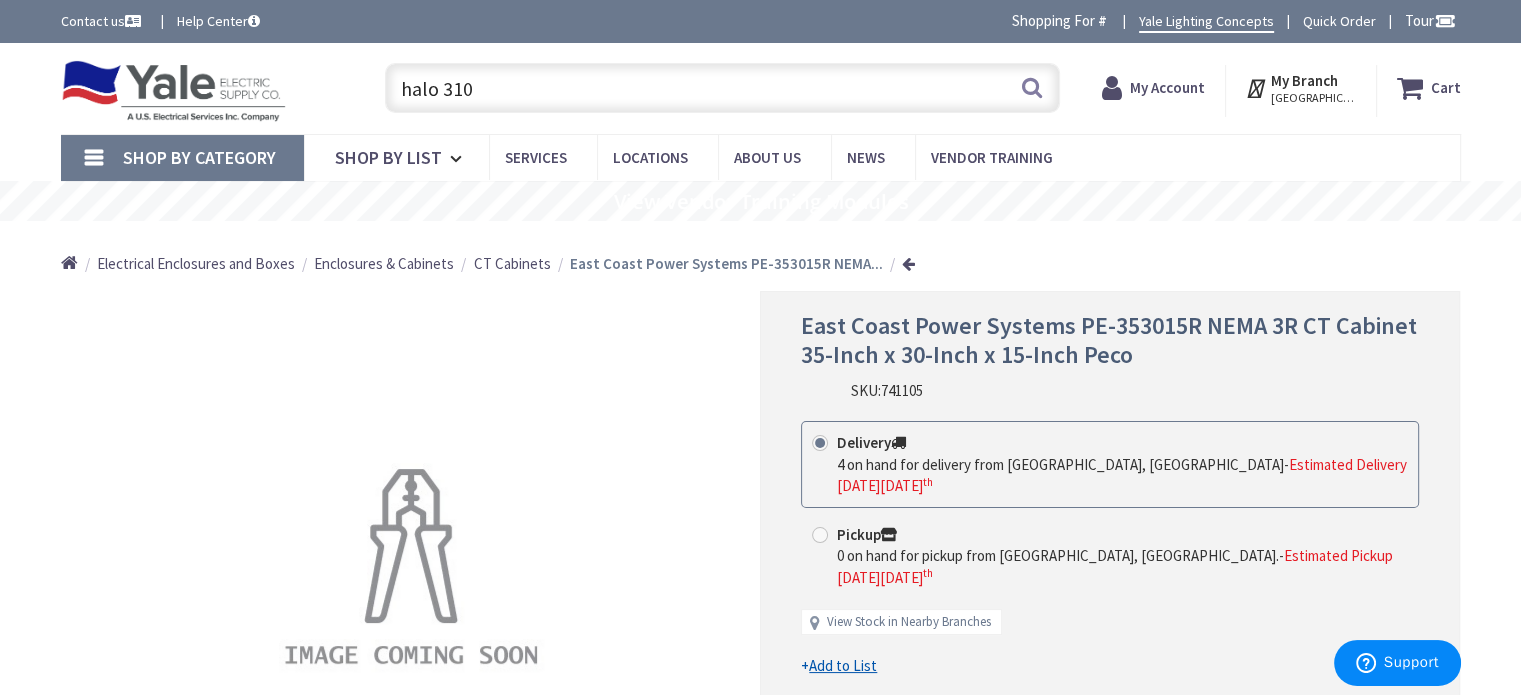type on "[US_STATE][GEOGRAPHIC_DATA][US_STATE], [GEOGRAPHIC_DATA]" 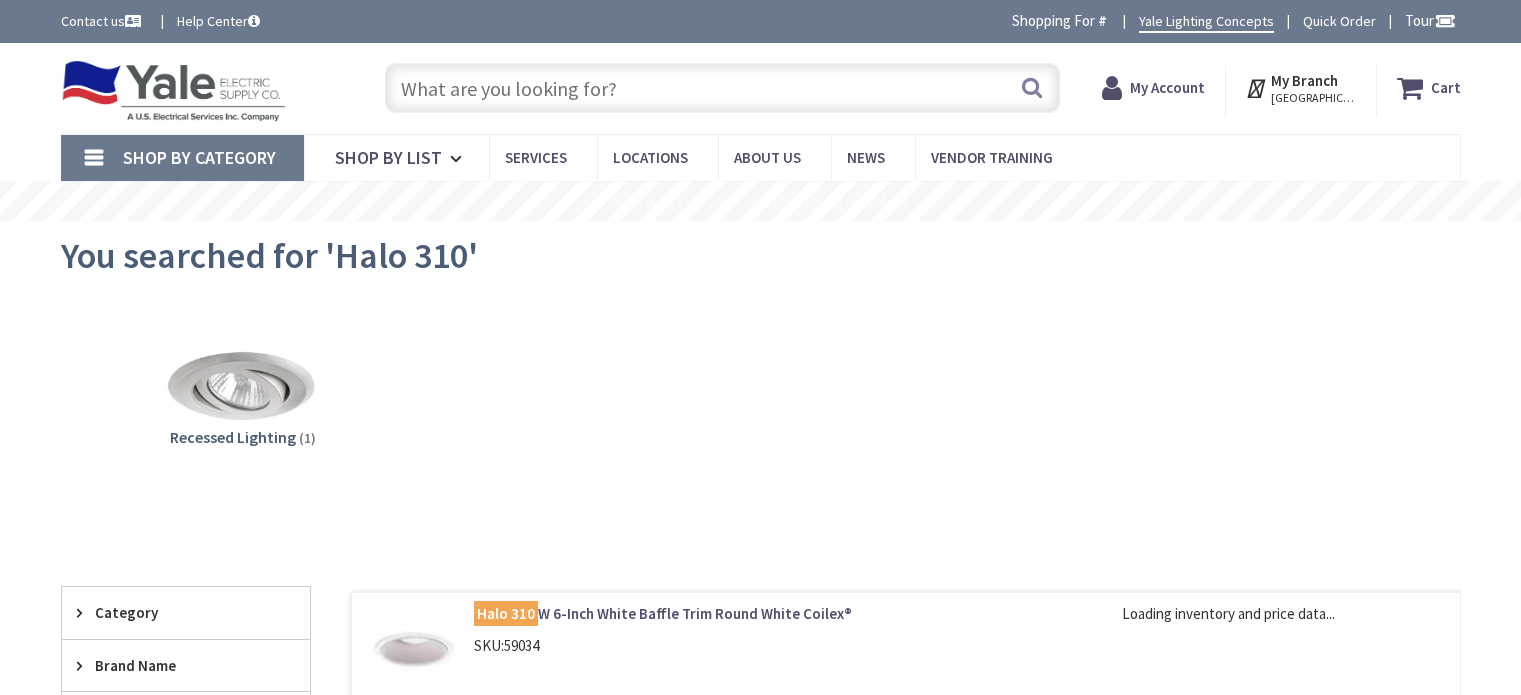 scroll, scrollTop: 0, scrollLeft: 0, axis: both 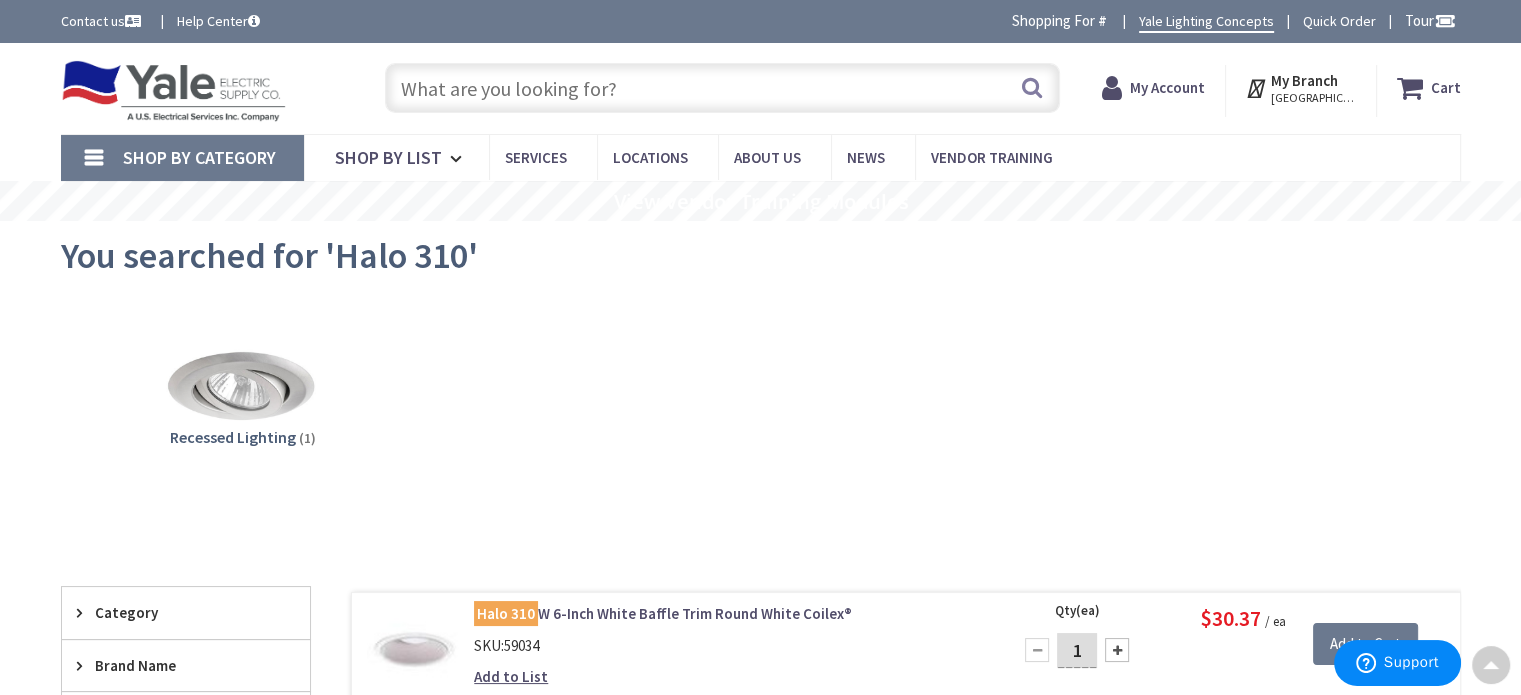 drag, startPoint x: 1531, startPoint y: 163, endPoint x: 1517, endPoint y: 105, distance: 59.665737 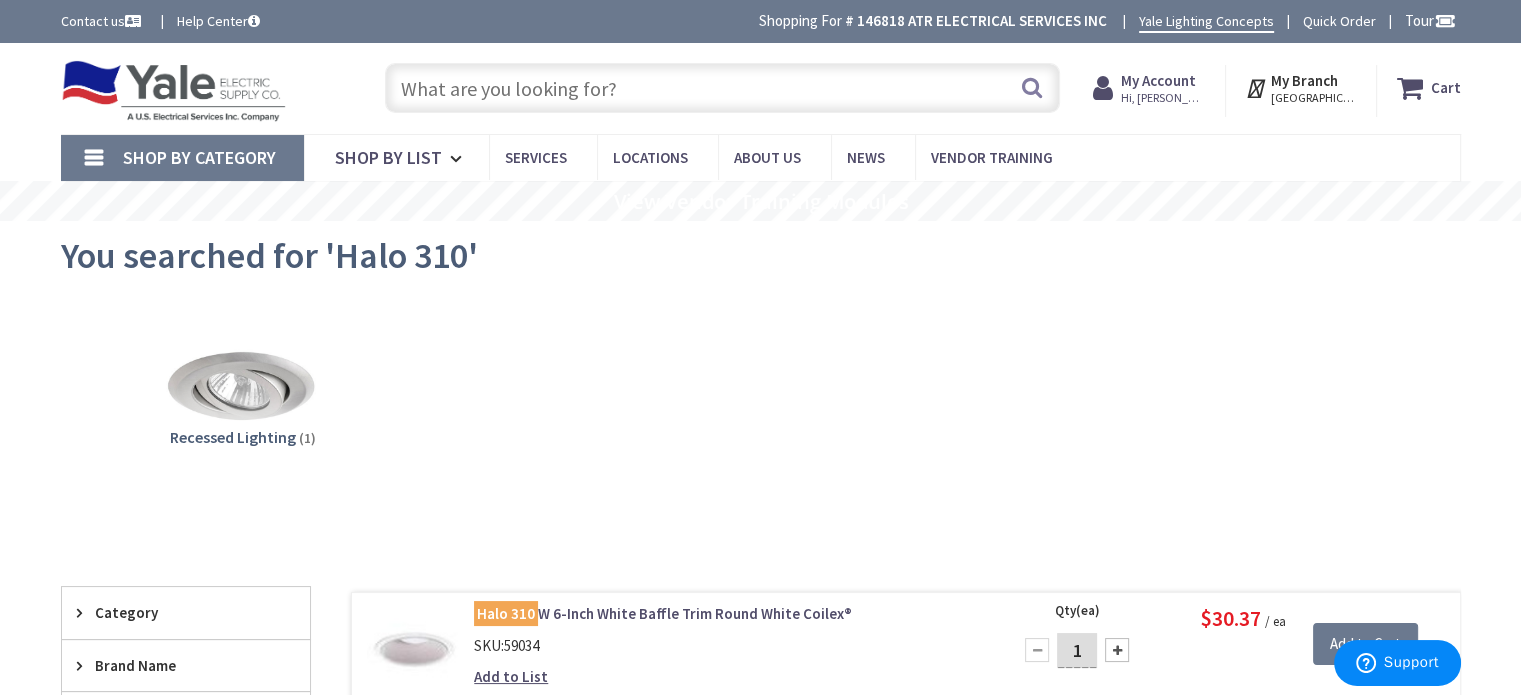 click at bounding box center [722, 88] 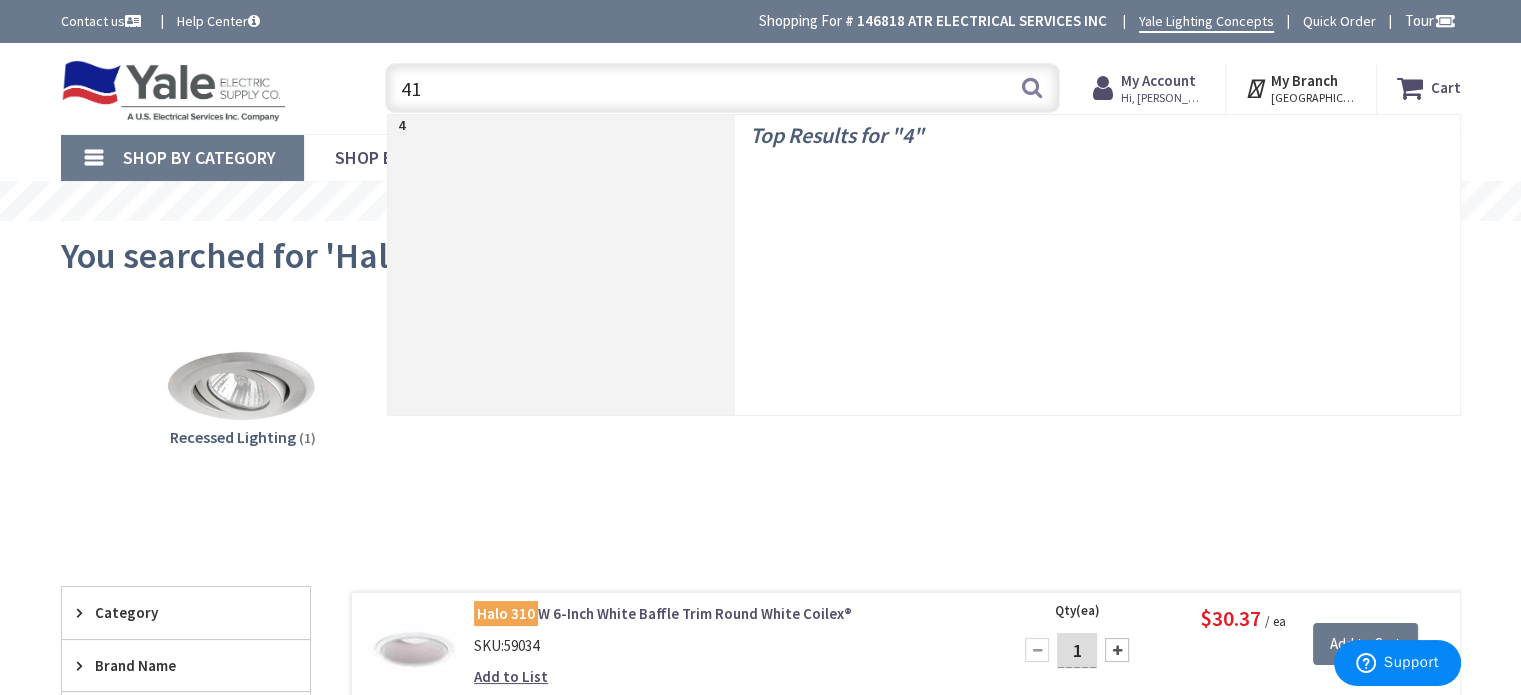 type on "410" 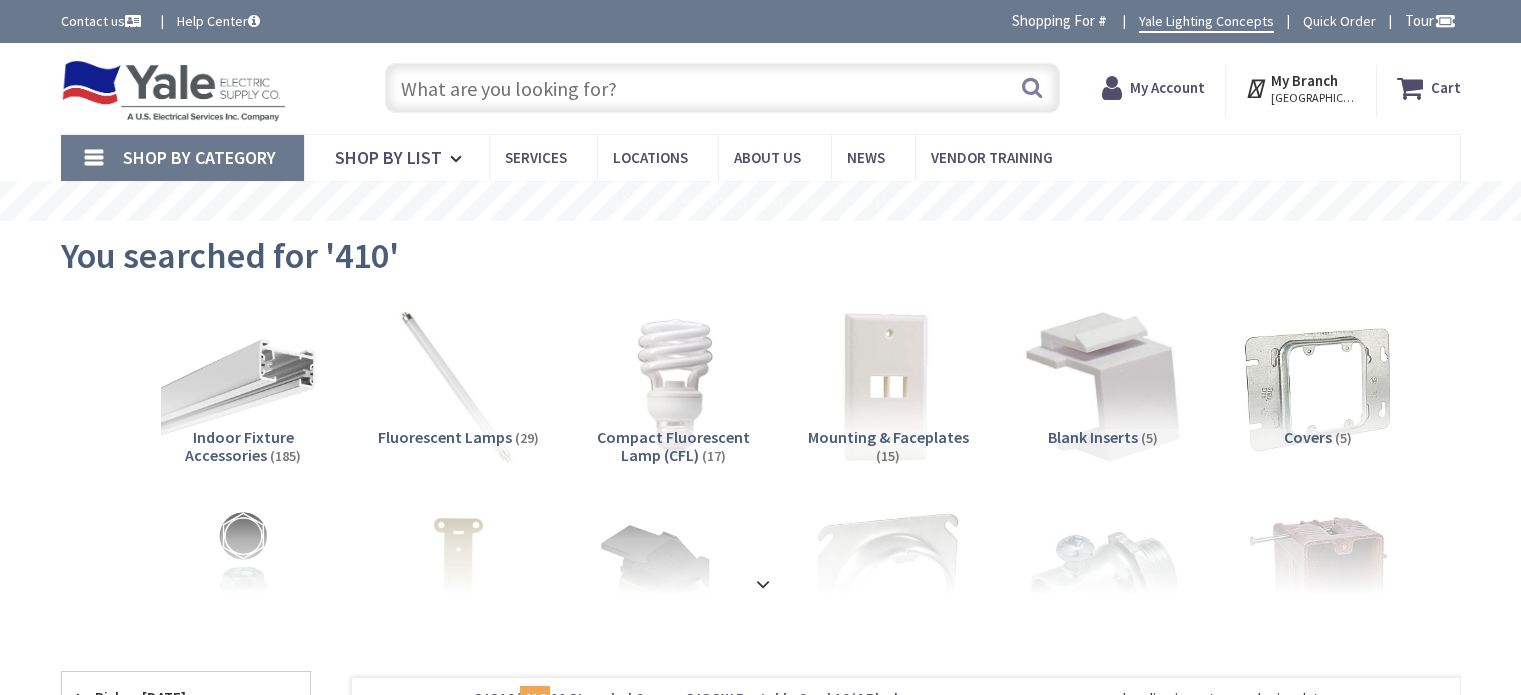 scroll, scrollTop: 0, scrollLeft: 0, axis: both 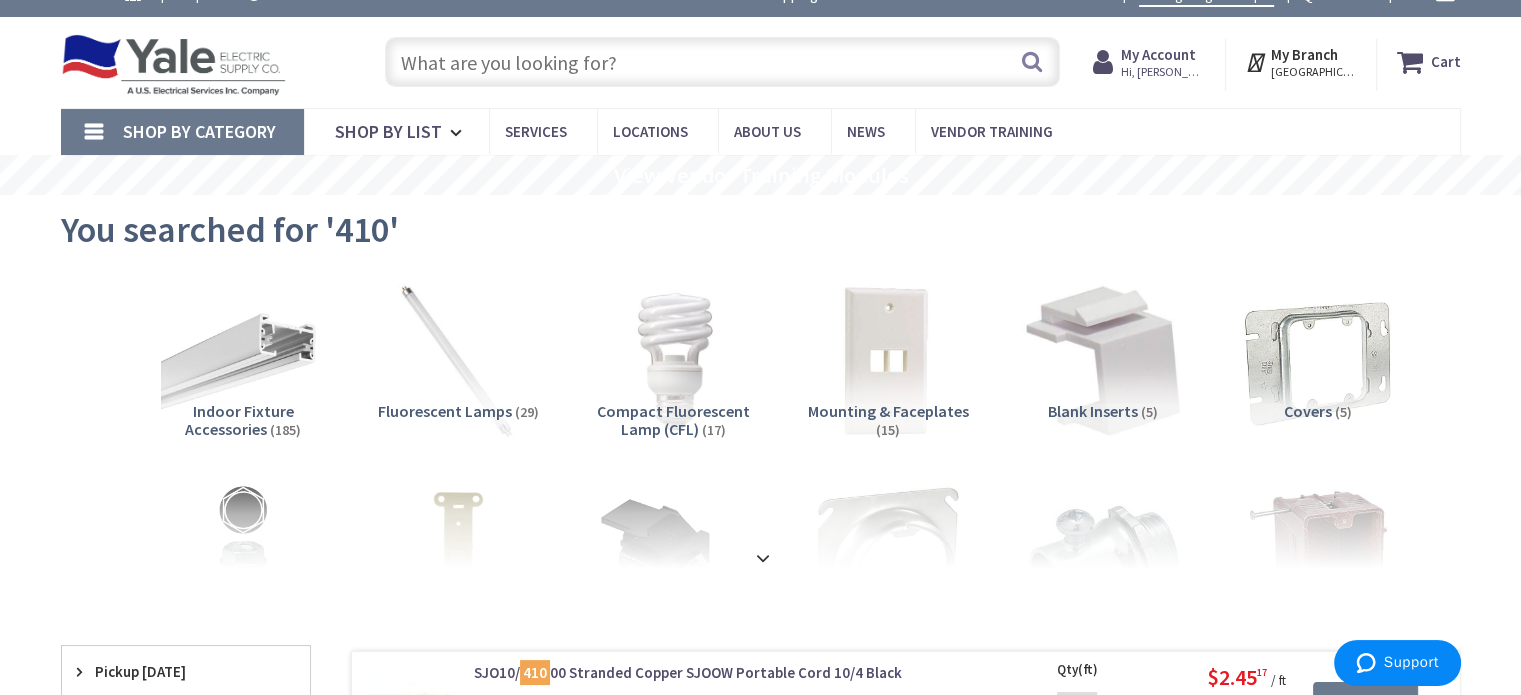 click at bounding box center [722, 62] 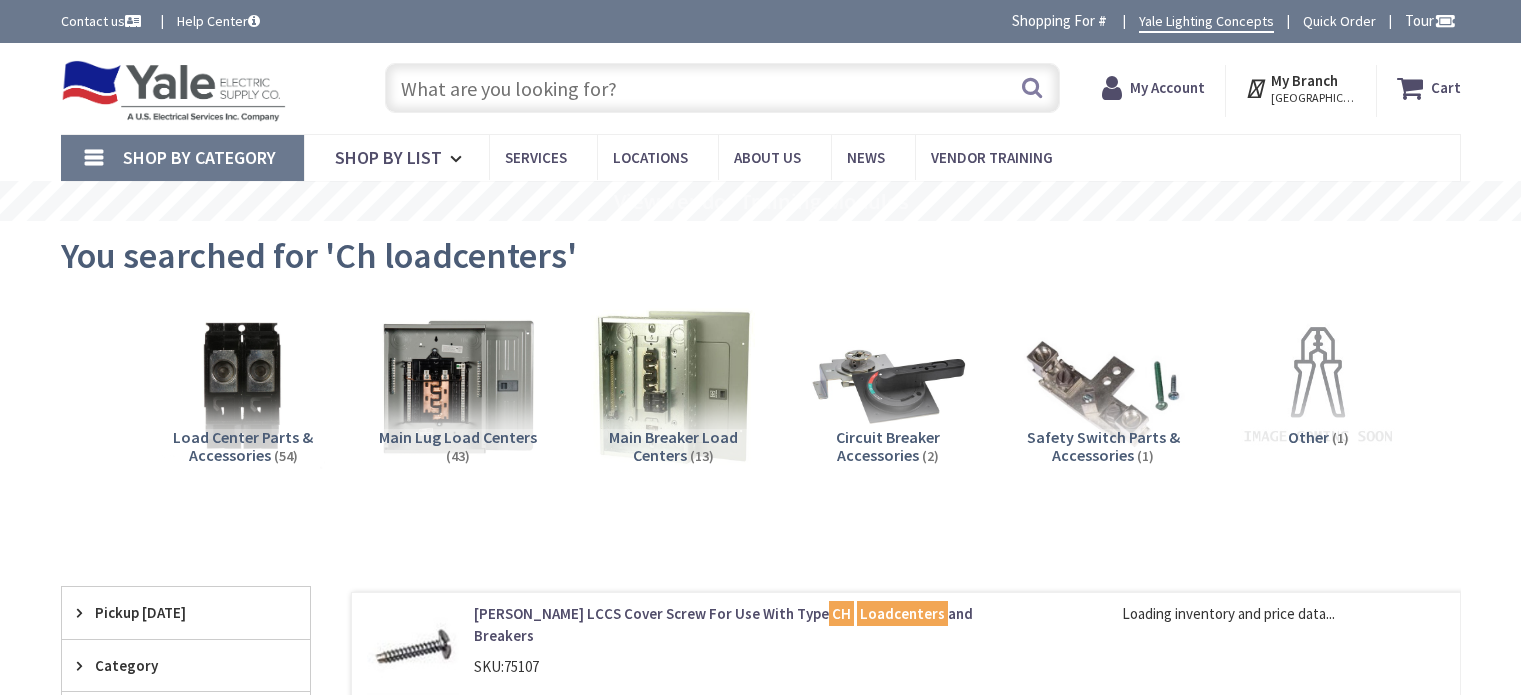 scroll, scrollTop: 0, scrollLeft: 0, axis: both 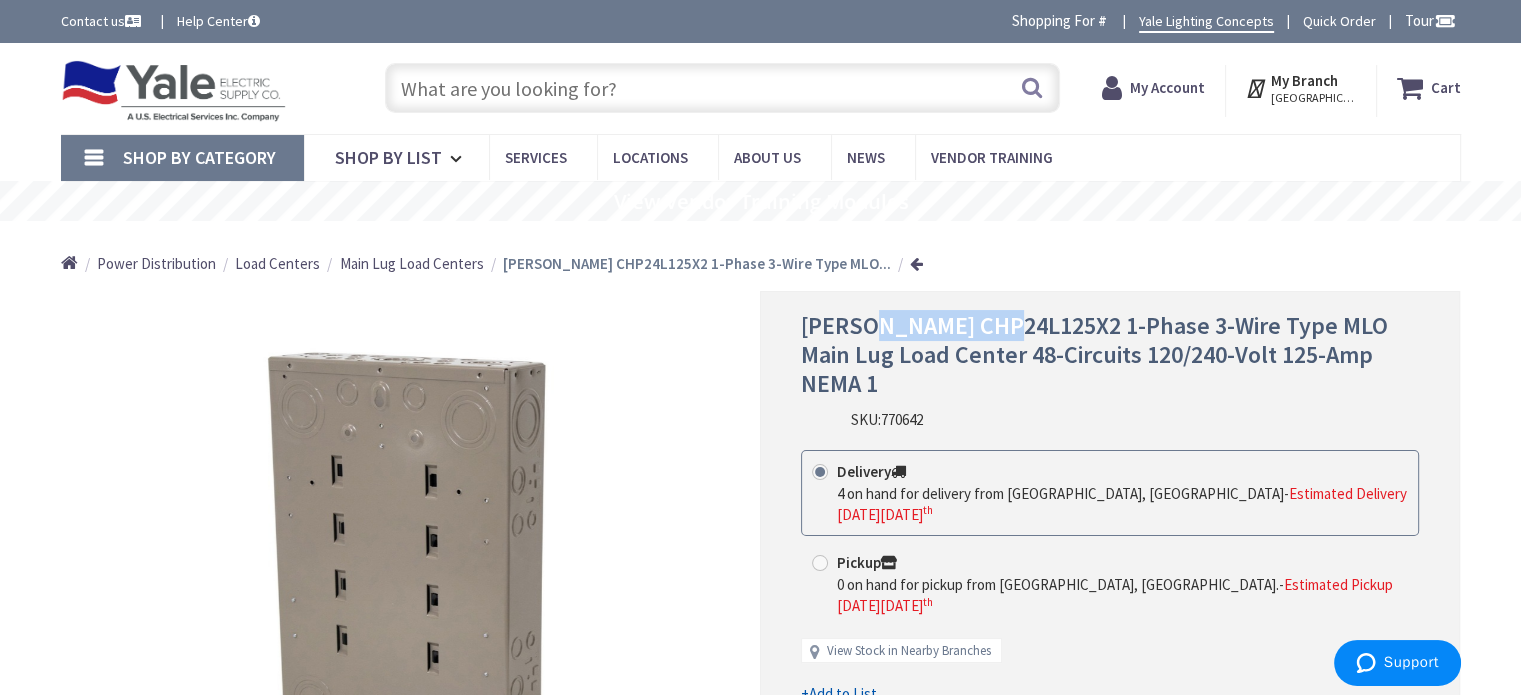 drag, startPoint x: 1008, startPoint y: 323, endPoint x: 864, endPoint y: 317, distance: 144.12494 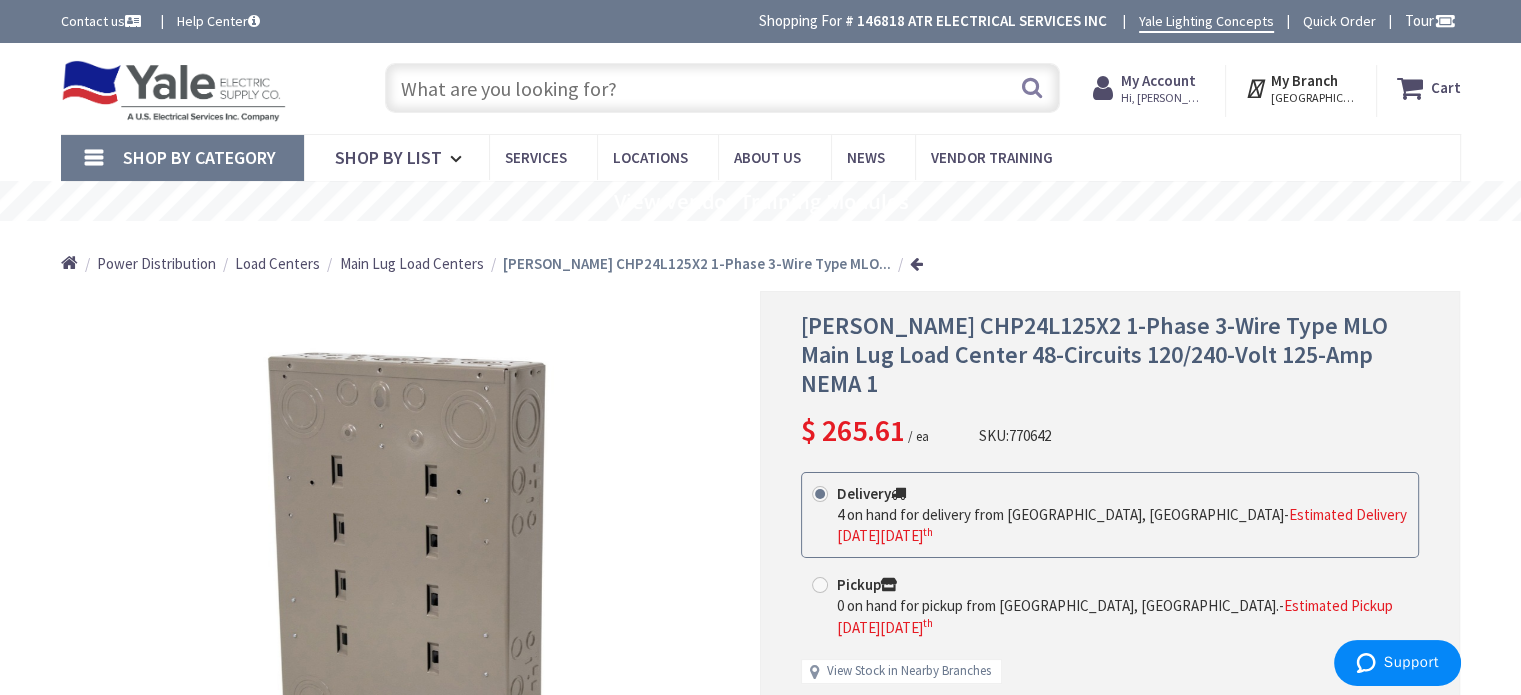 click at bounding box center (722, 88) 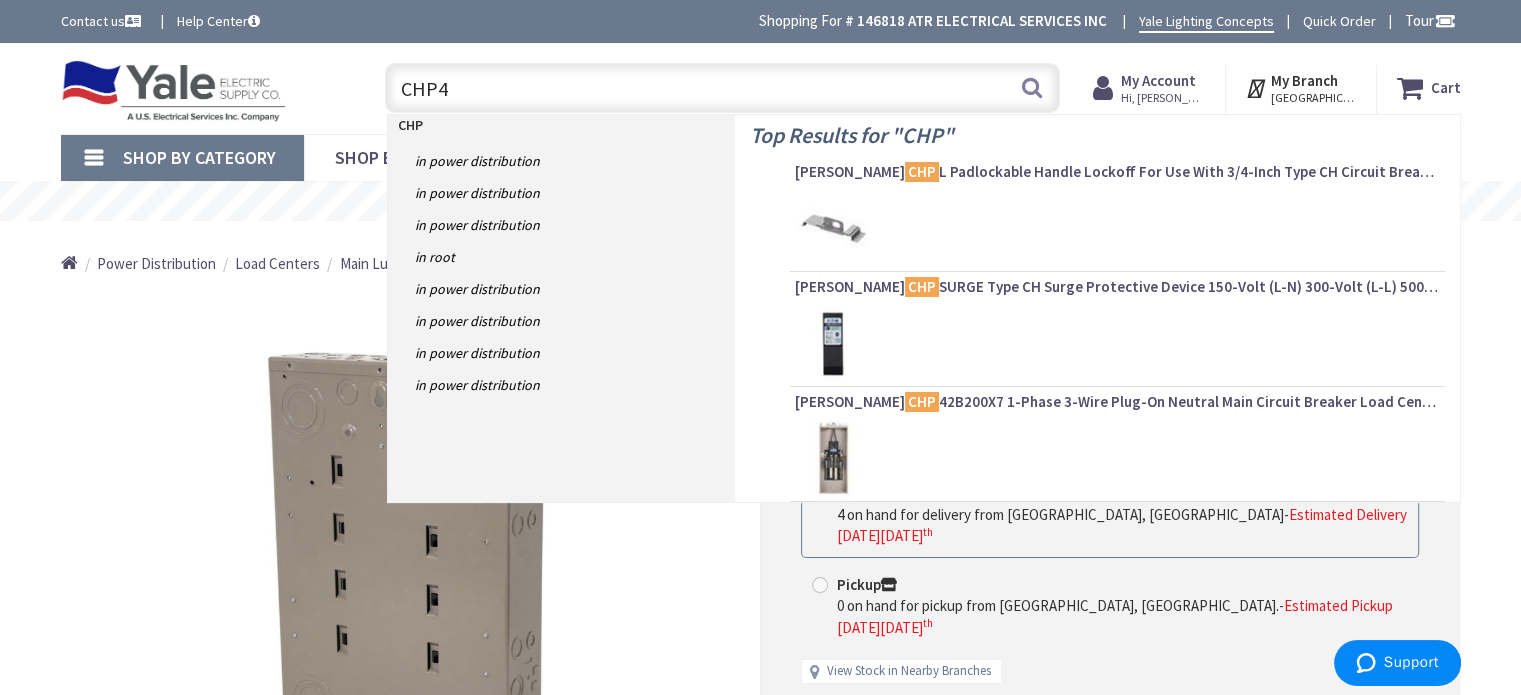type on "CHP40" 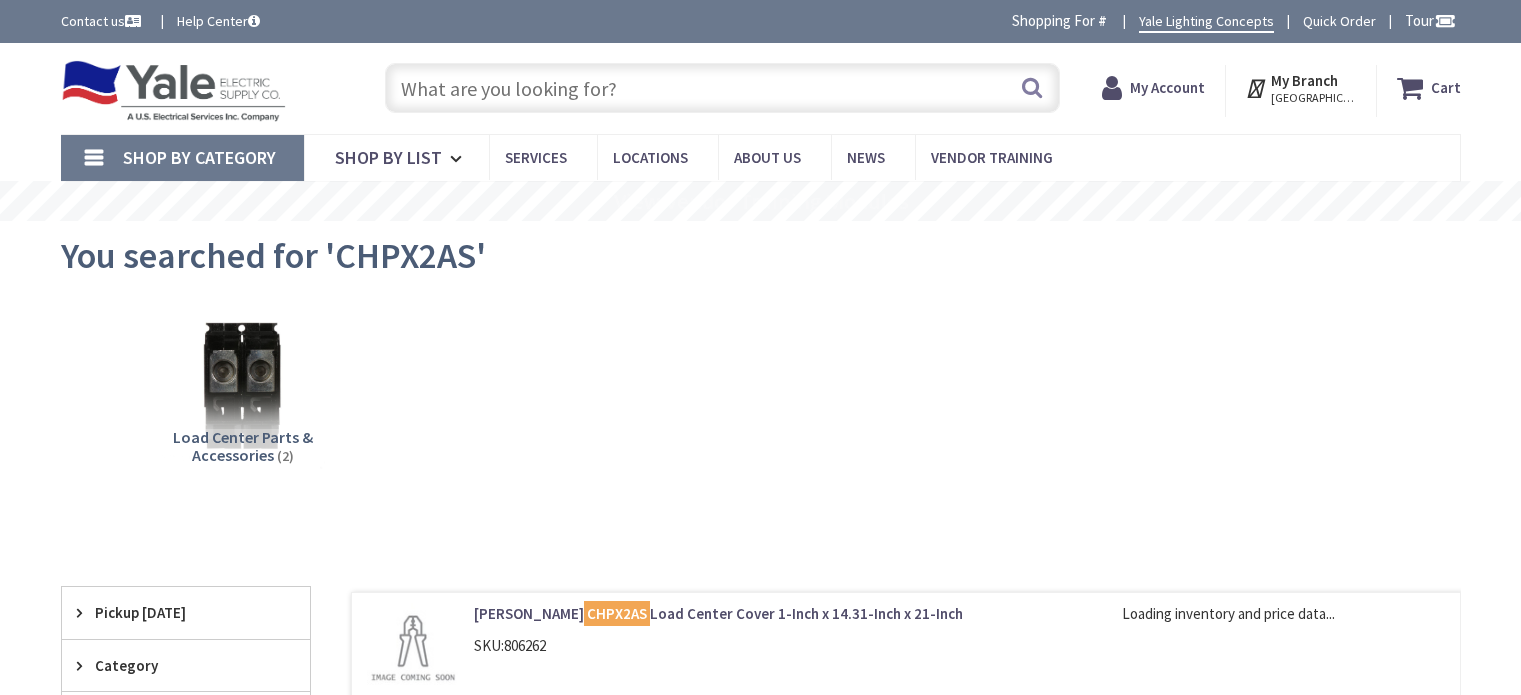 scroll, scrollTop: 0, scrollLeft: 0, axis: both 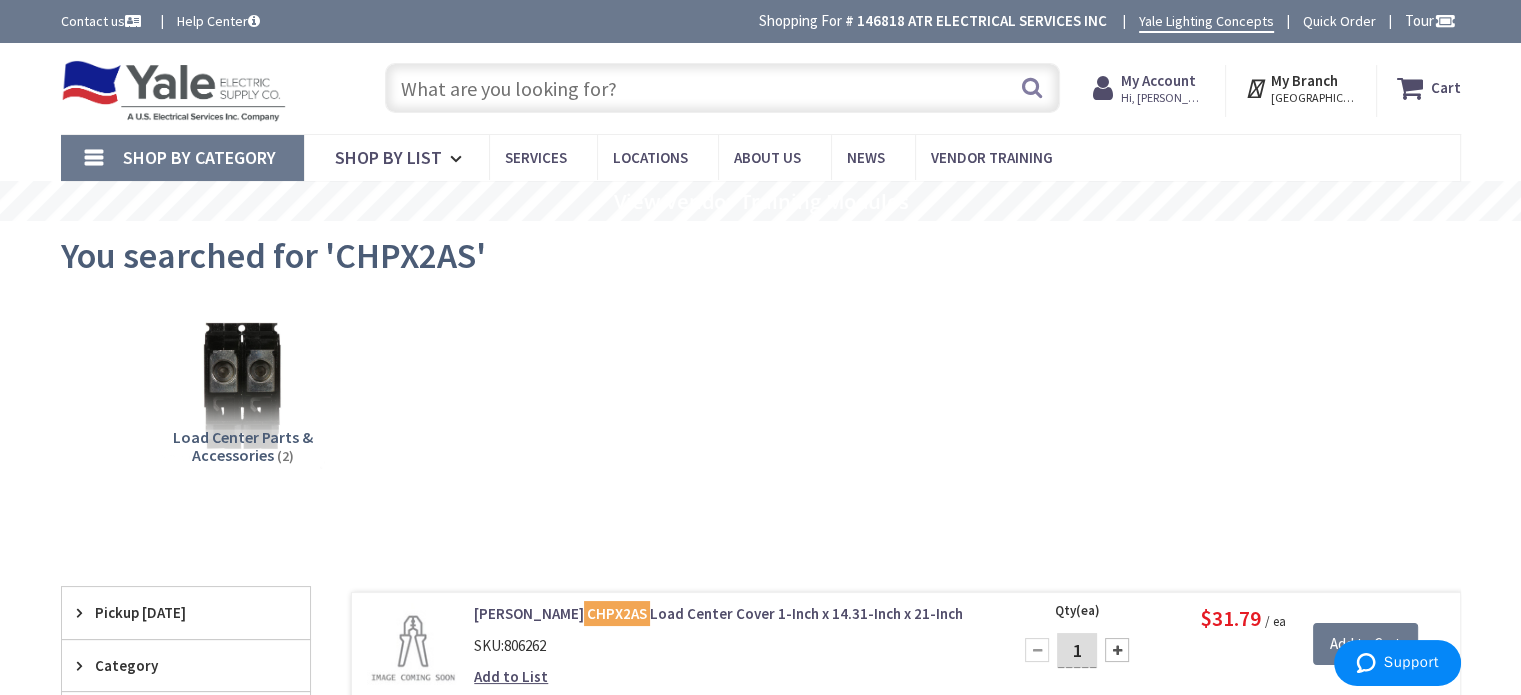 click at bounding box center [722, 88] 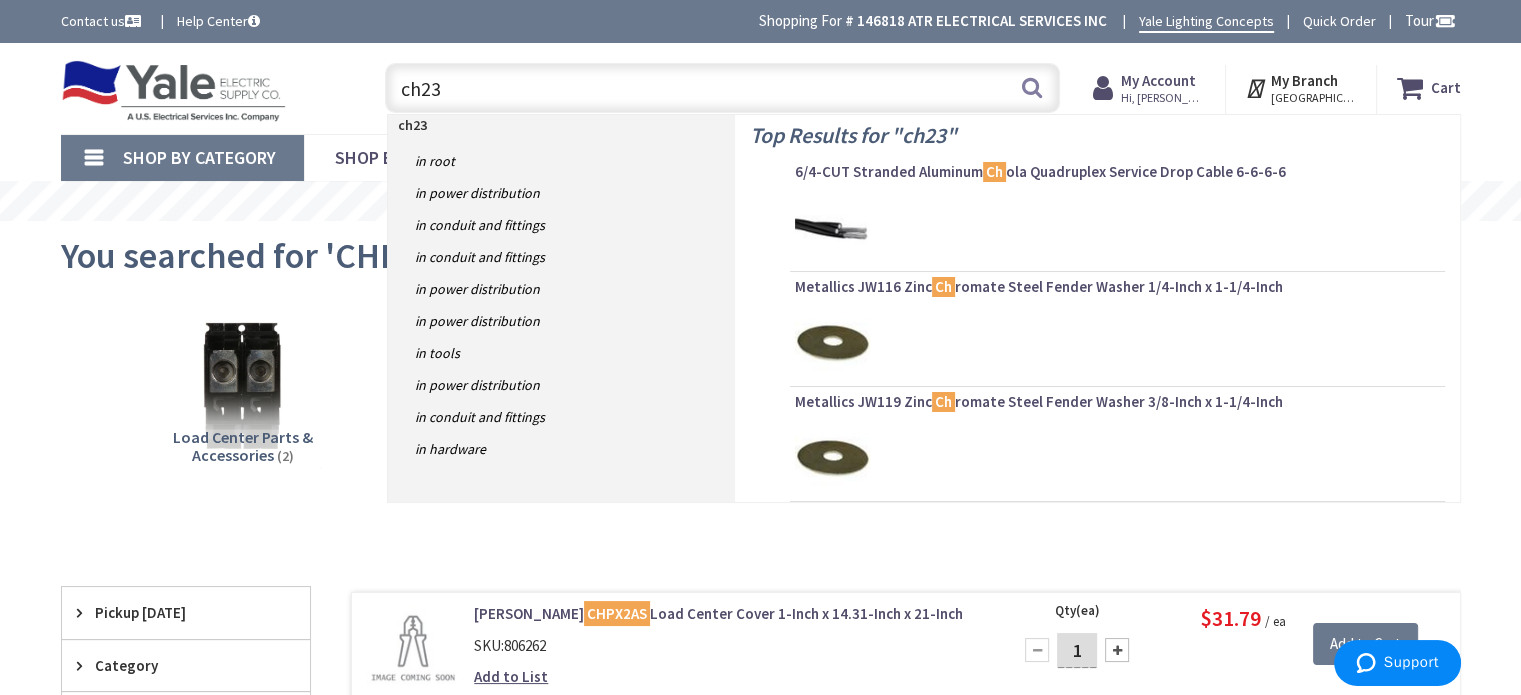 type on "ch235" 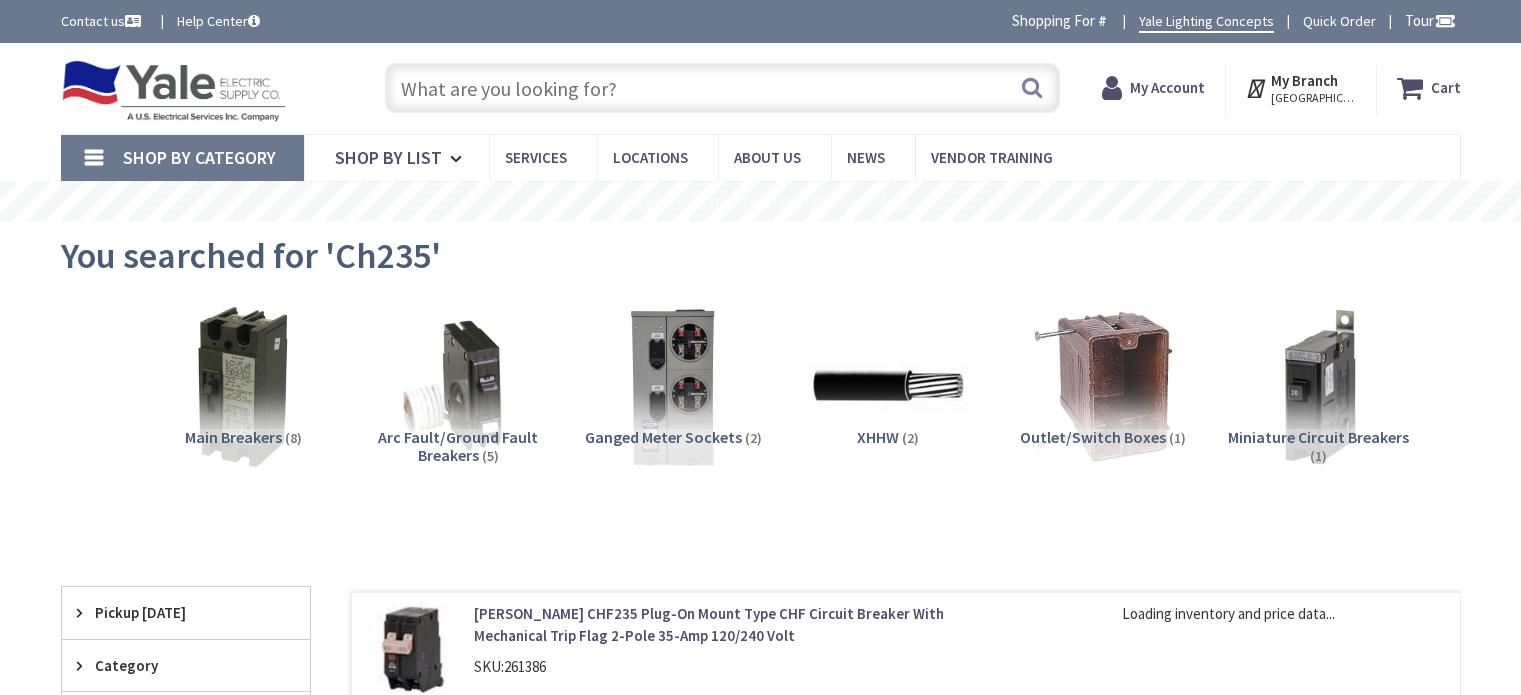 scroll, scrollTop: 0, scrollLeft: 0, axis: both 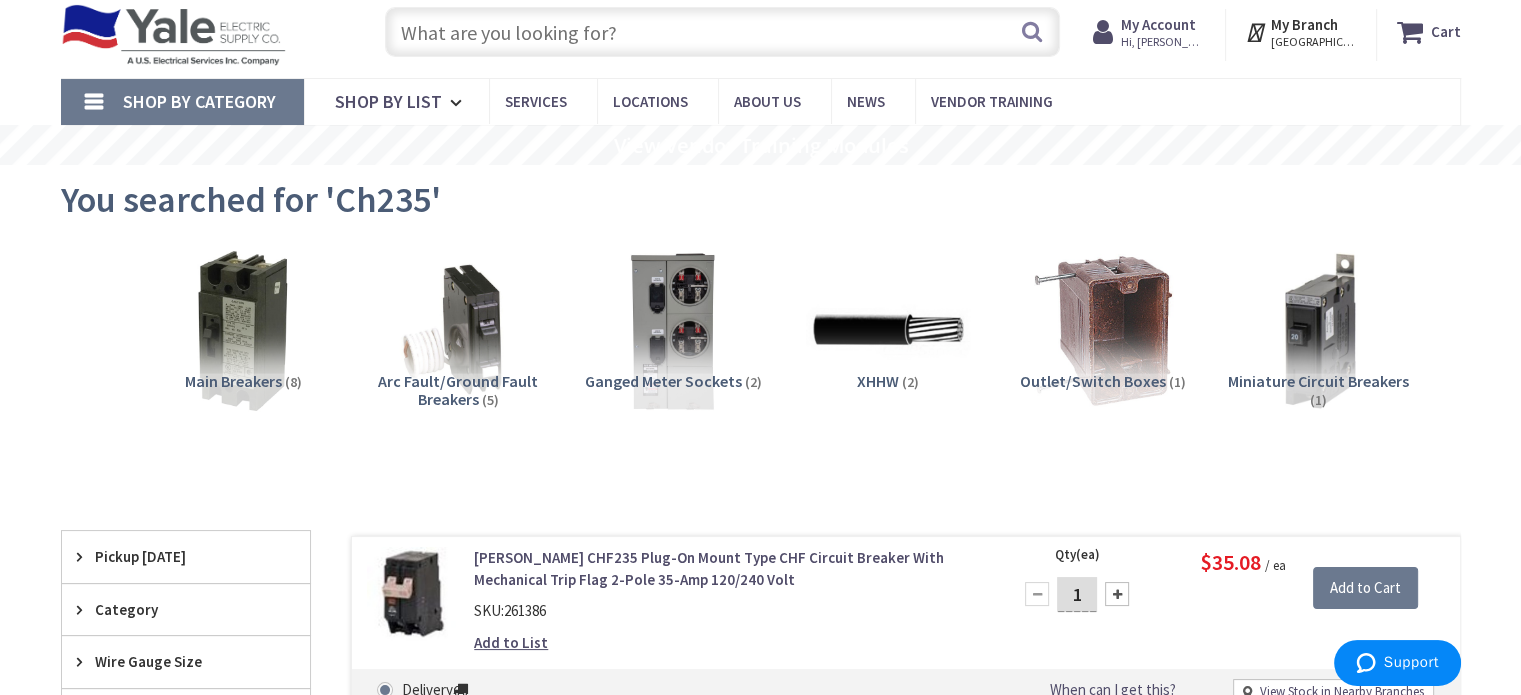 click at bounding box center (722, 32) 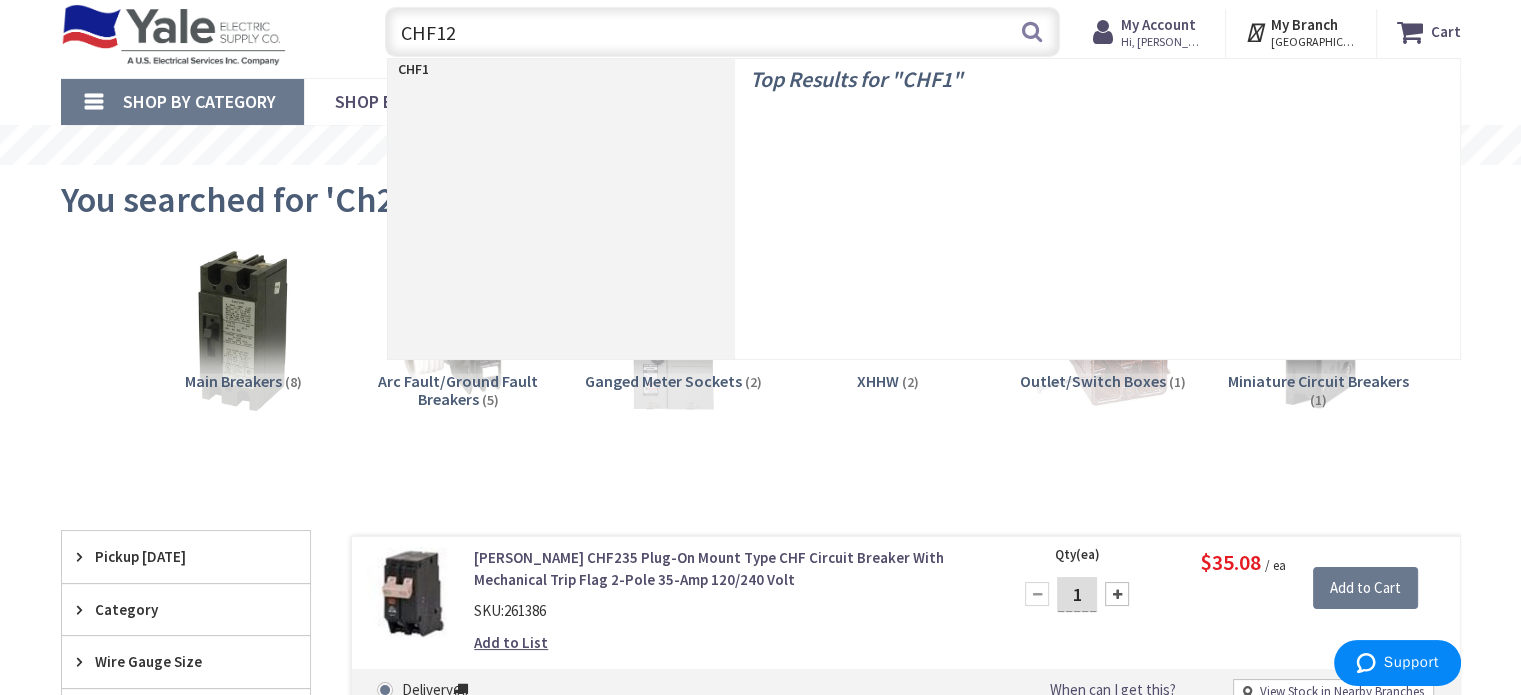 type on "CHF120" 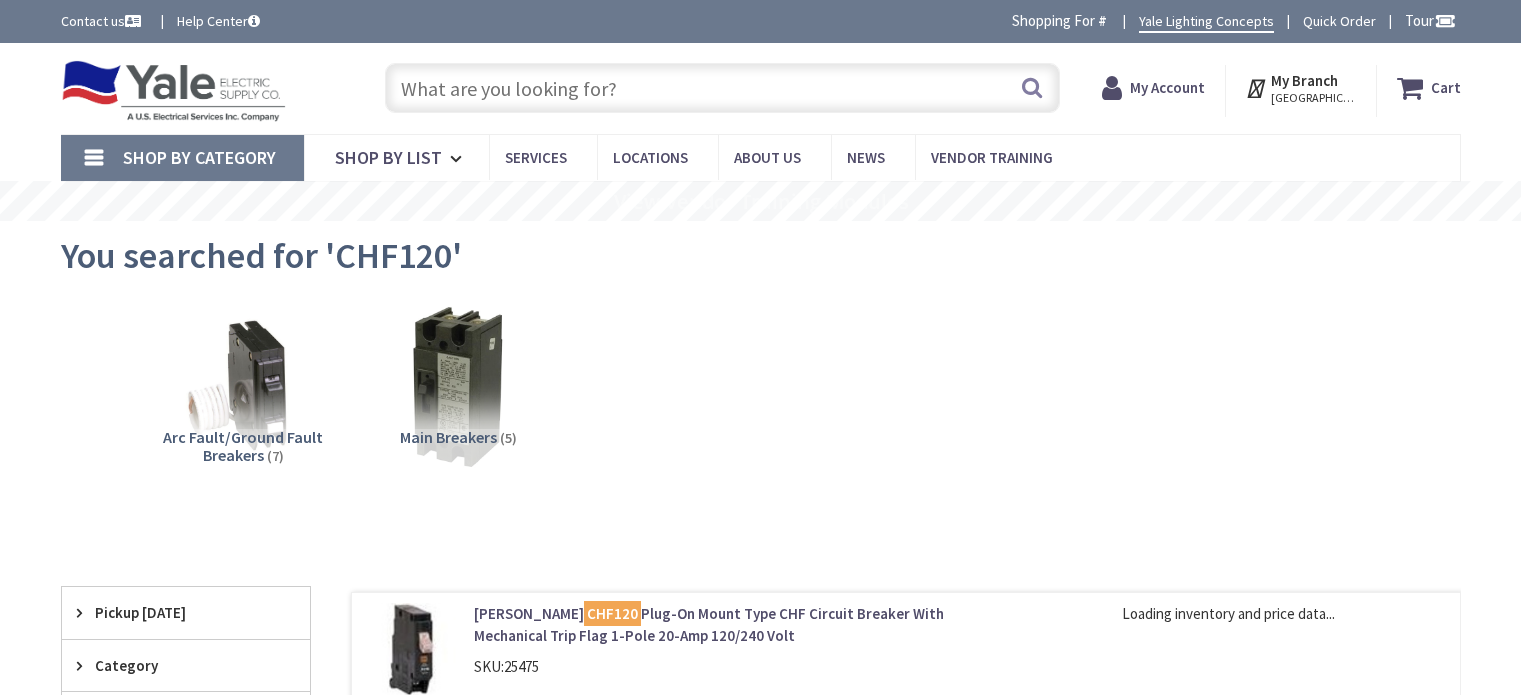 scroll, scrollTop: 0, scrollLeft: 0, axis: both 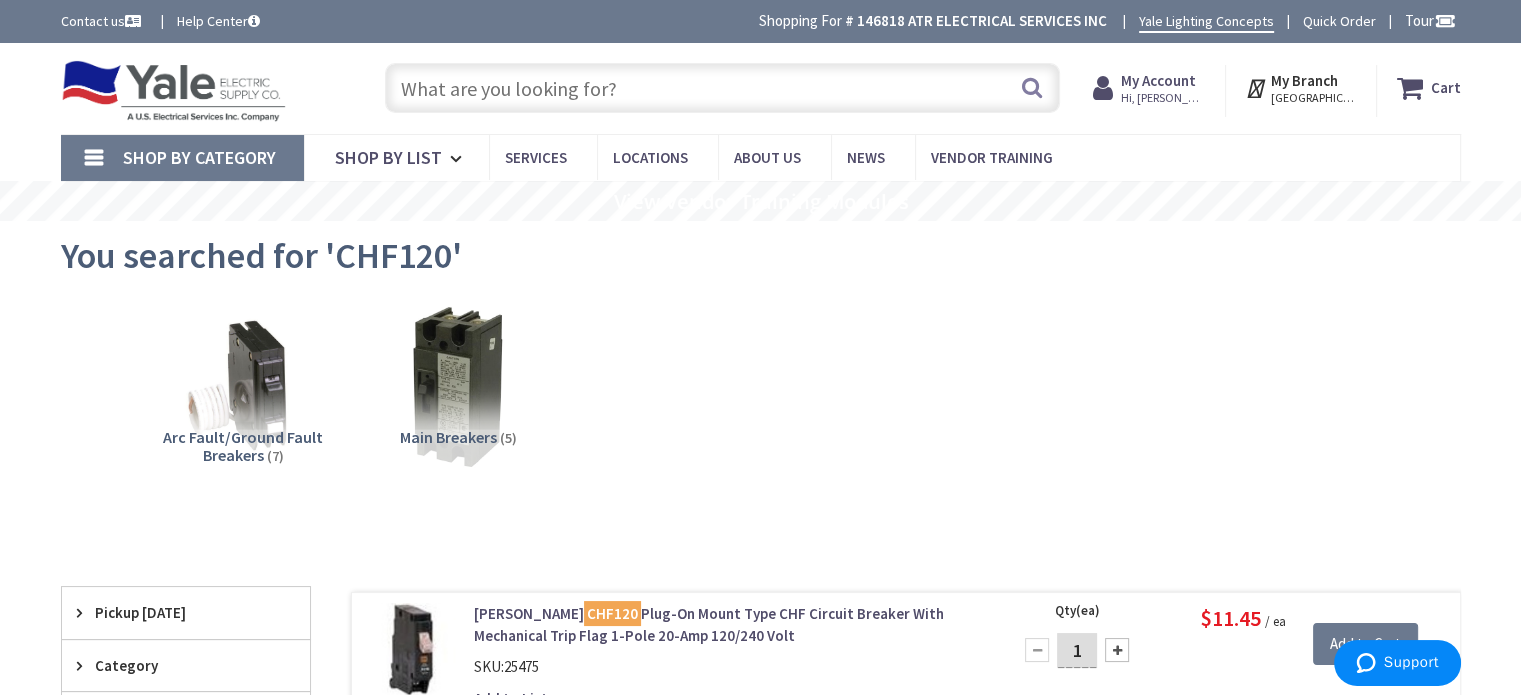 click at bounding box center (722, 88) 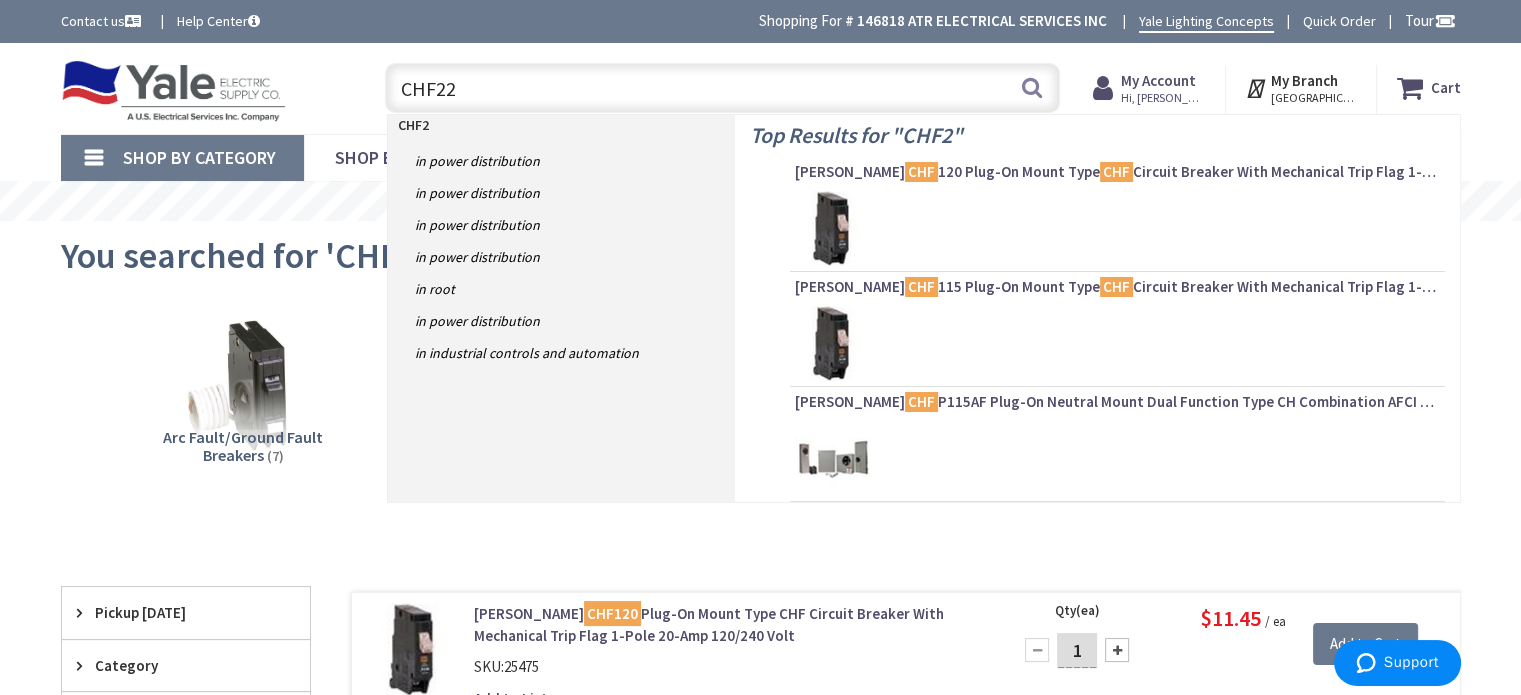 type on "CHF220" 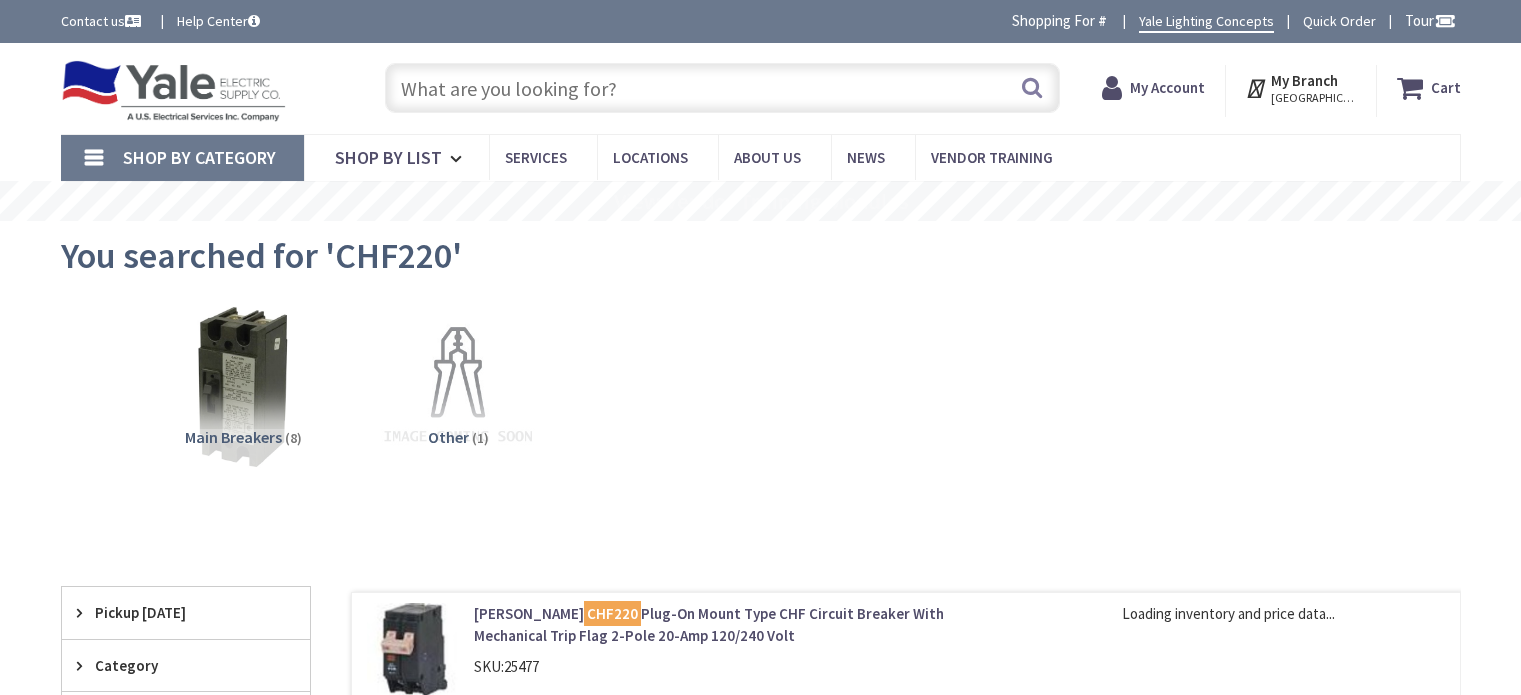 scroll, scrollTop: 0, scrollLeft: 0, axis: both 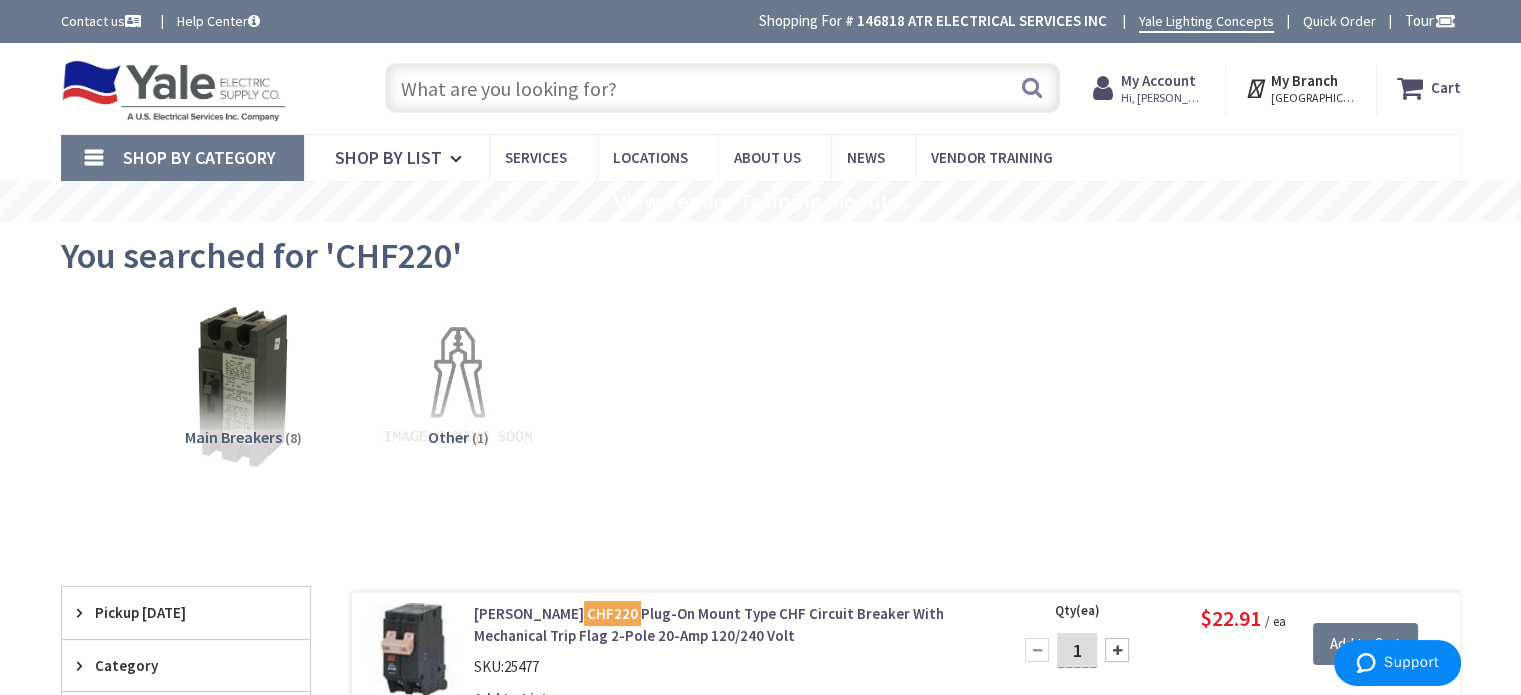 click at bounding box center (722, 88) 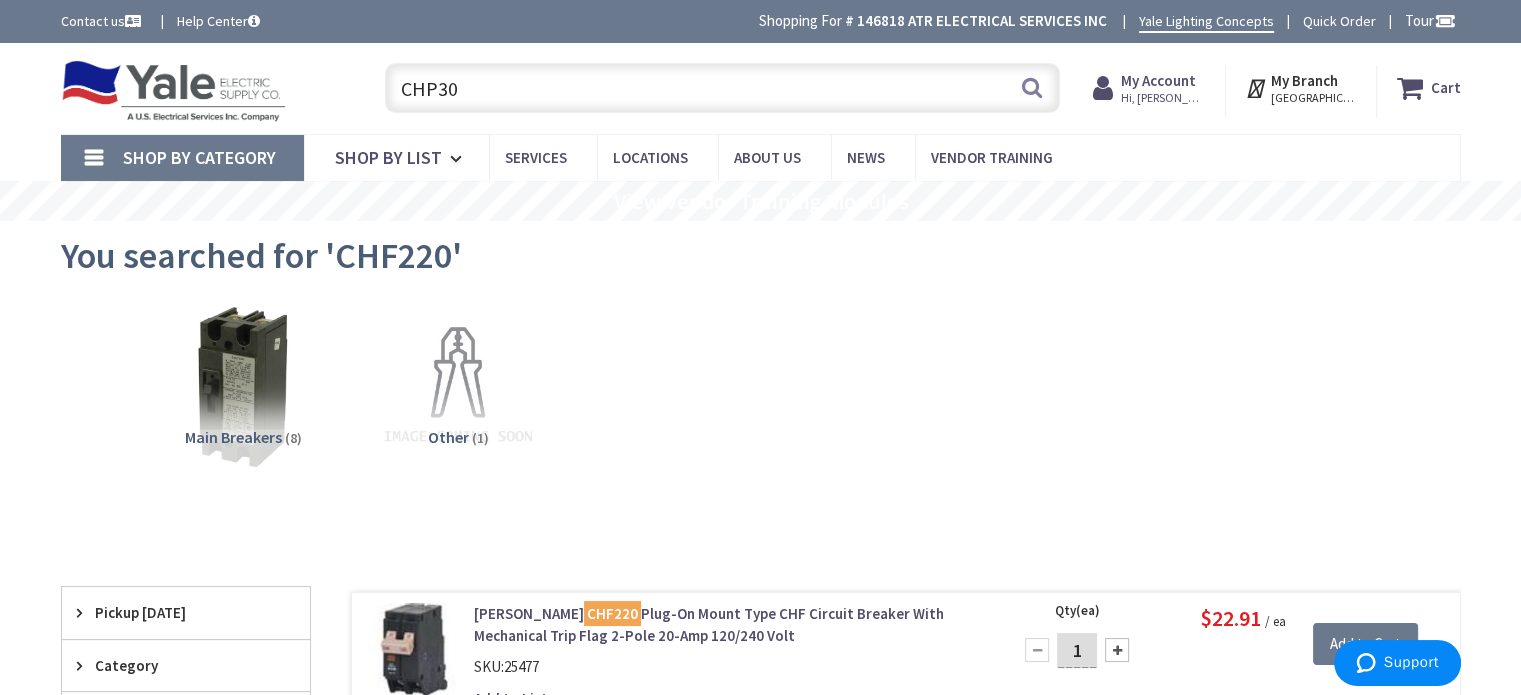 type on "CHP30" 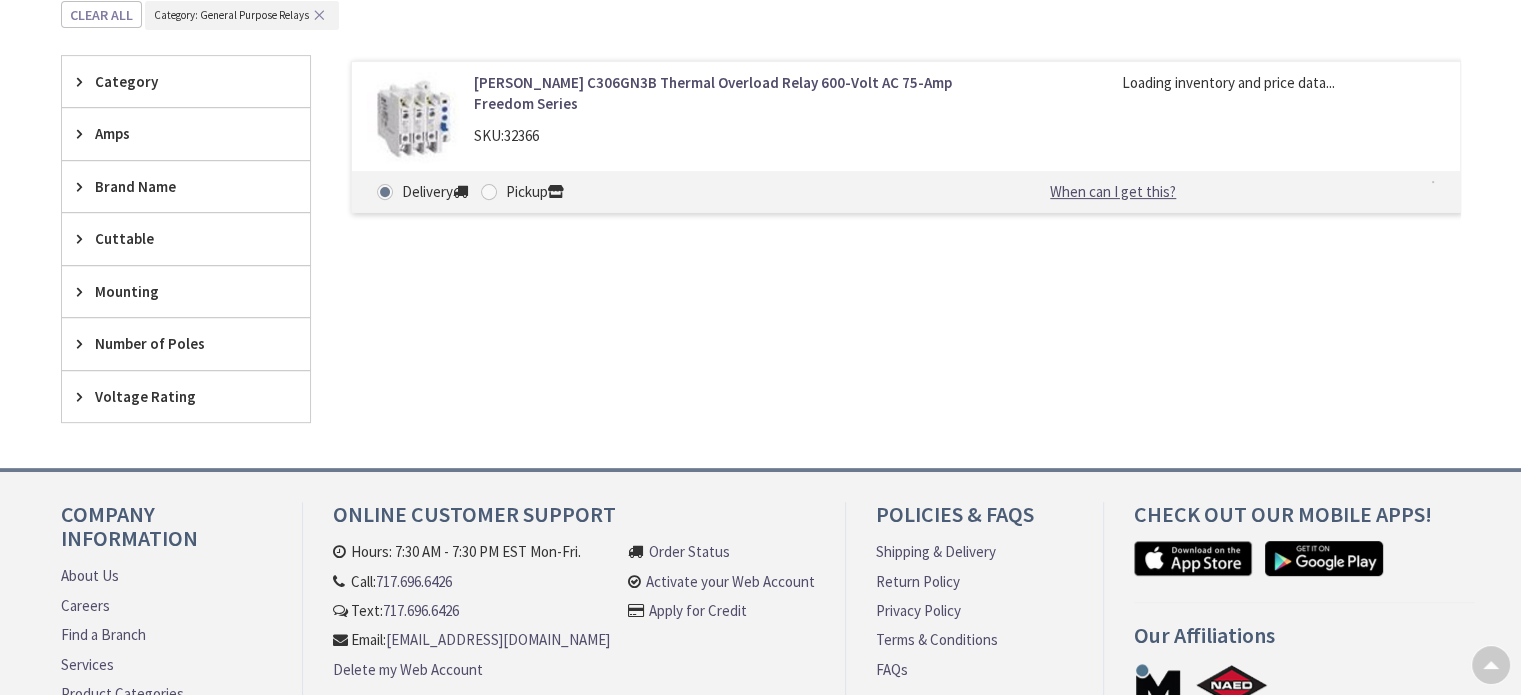 scroll, scrollTop: 754, scrollLeft: 0, axis: vertical 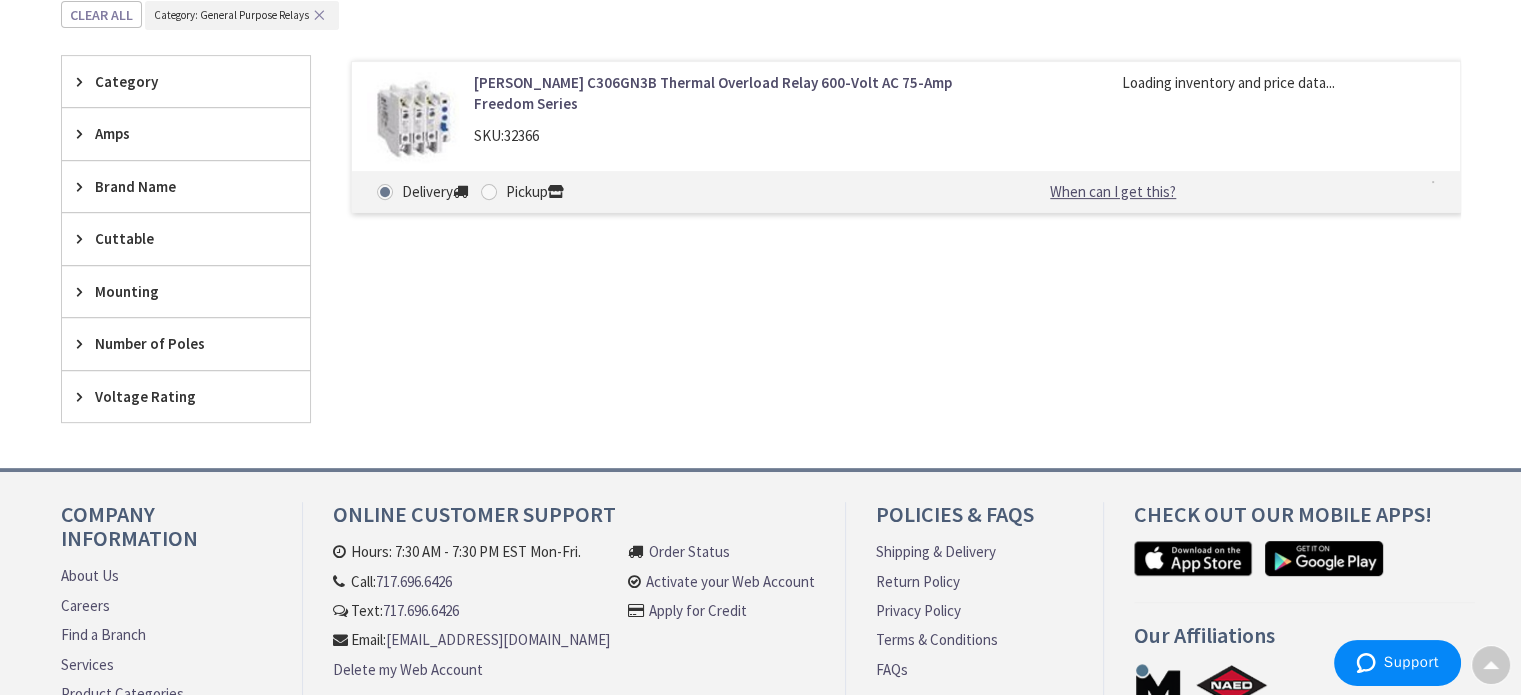 click on "Press Alt+1 for screen-reader mode, Alt+0 to cancel Accessibility Screen-Reader Guide, Feedback, and Issue Reporting | New window
Login to Your Account
My Branch :  [GEOGRAPHIC_DATA], [GEOGRAPHIC_DATA]
Change
Shop By Category
Shop By List
Services
Locations
About Us
News
Vendor Training
My Lists" at bounding box center [760, 49] 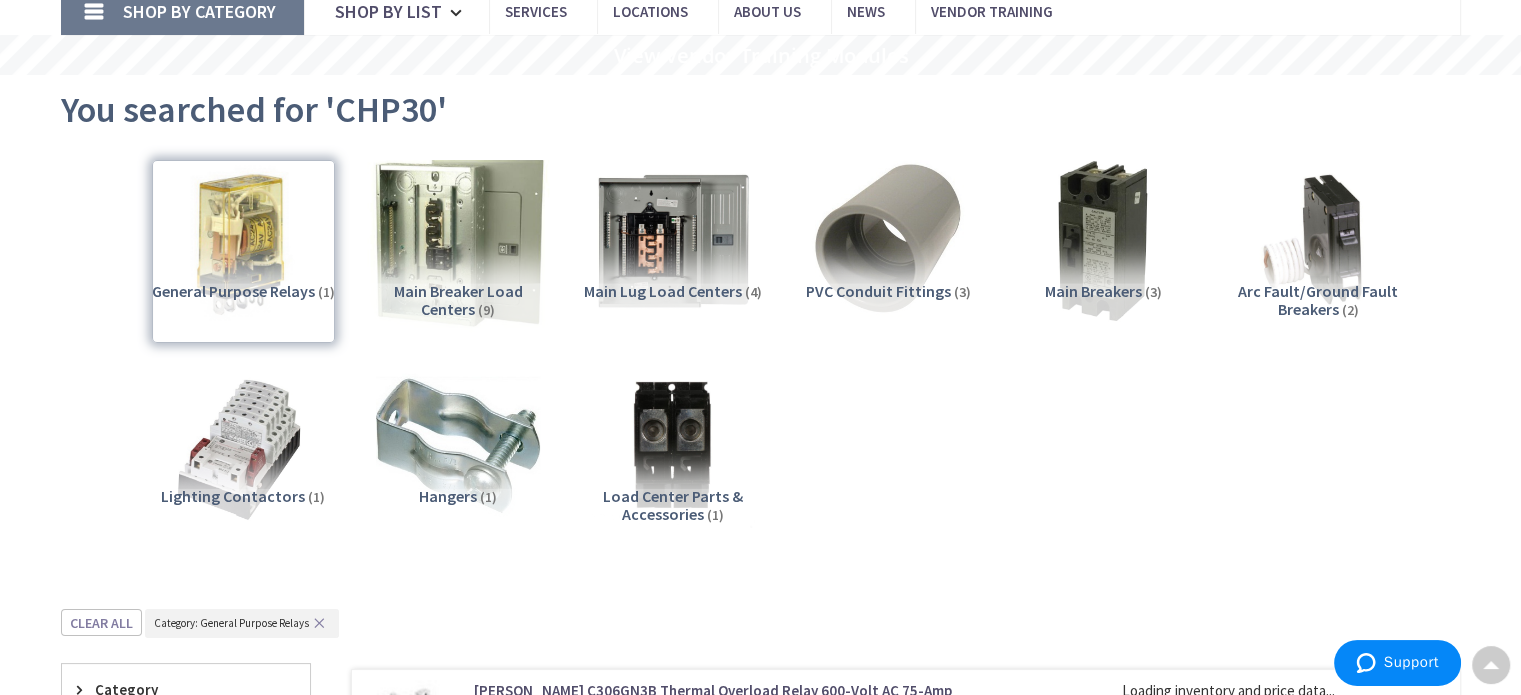 click at bounding box center [457, 240] 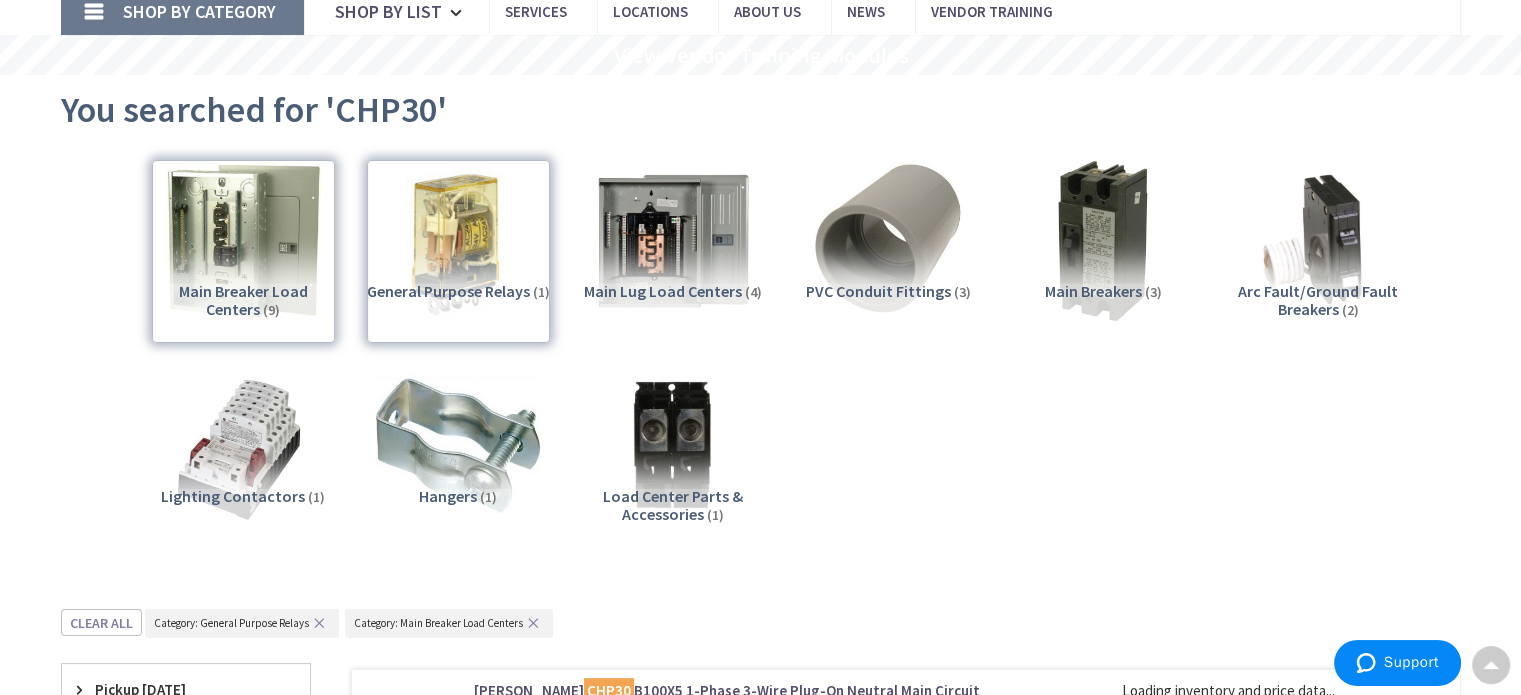 scroll, scrollTop: 754, scrollLeft: 0, axis: vertical 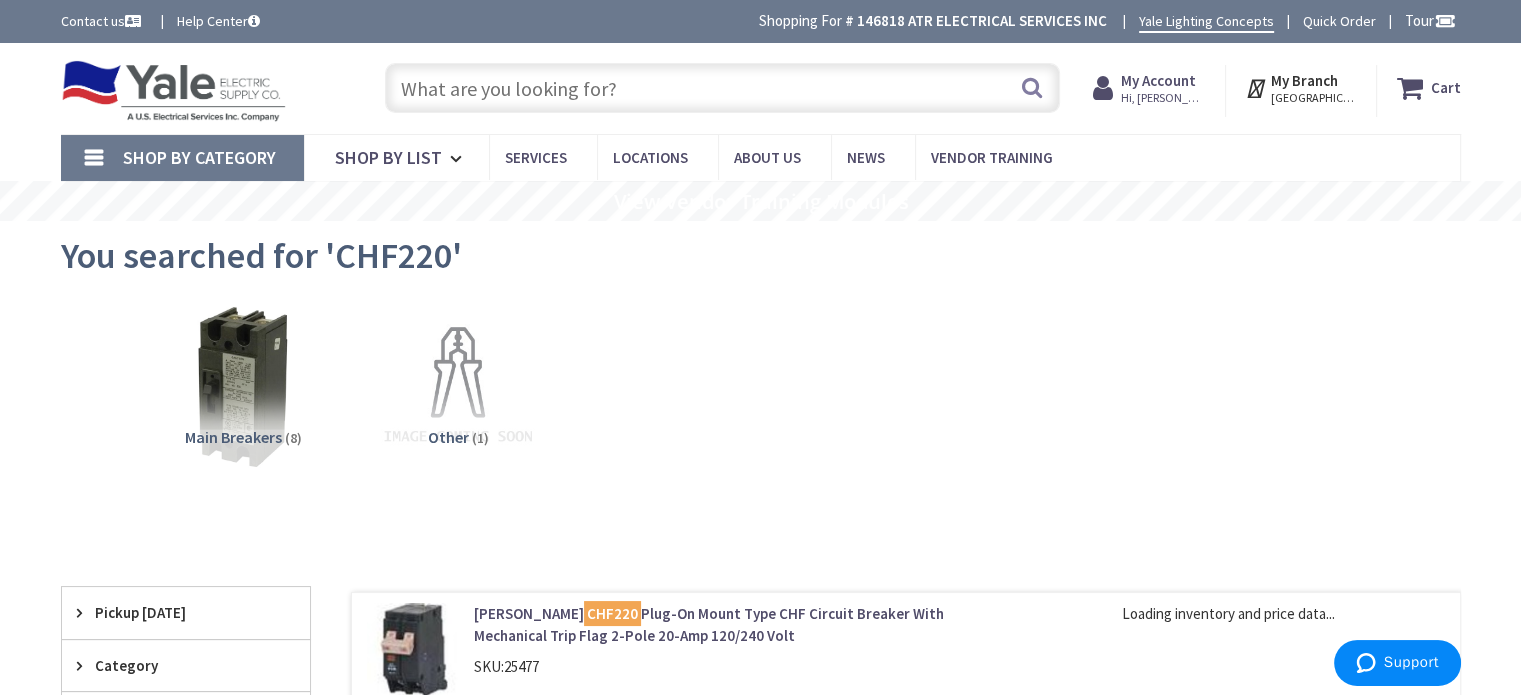 click at bounding box center [722, 88] 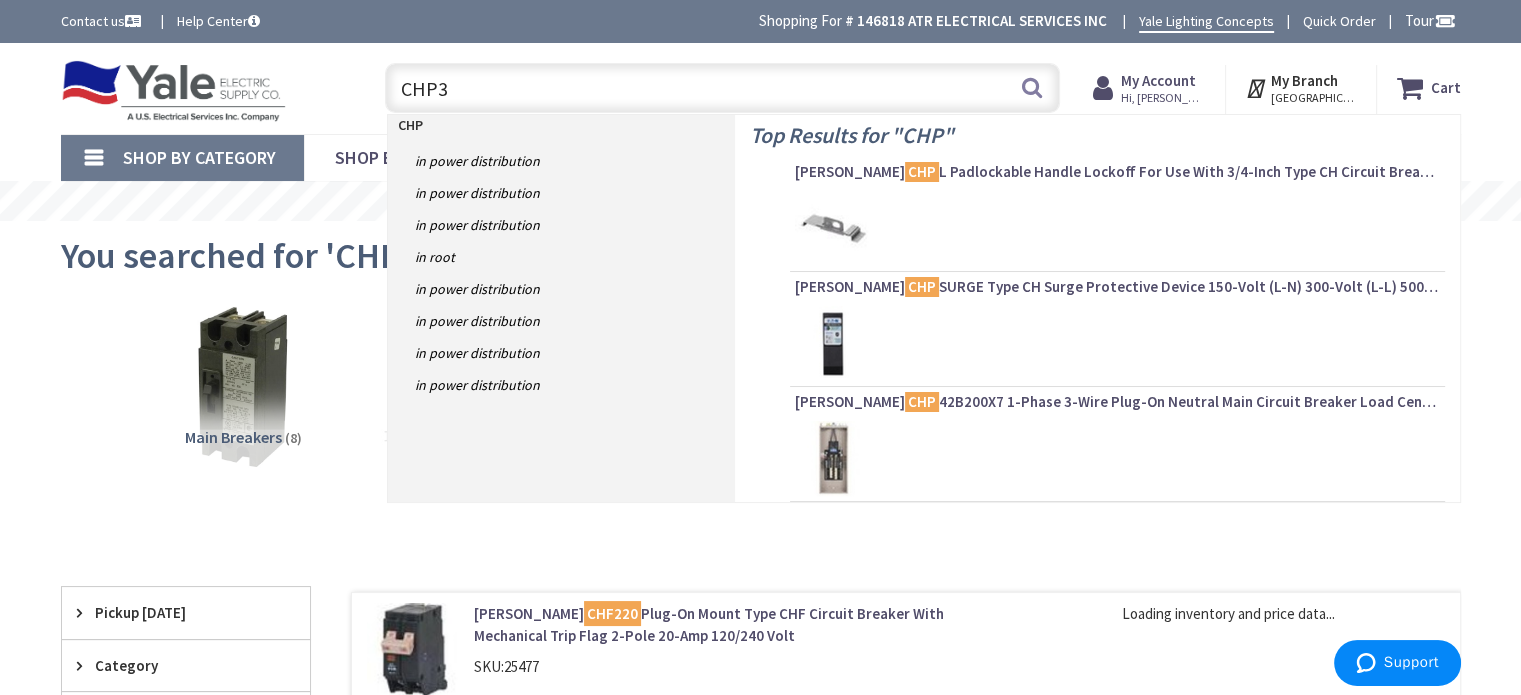 type on "CHP30" 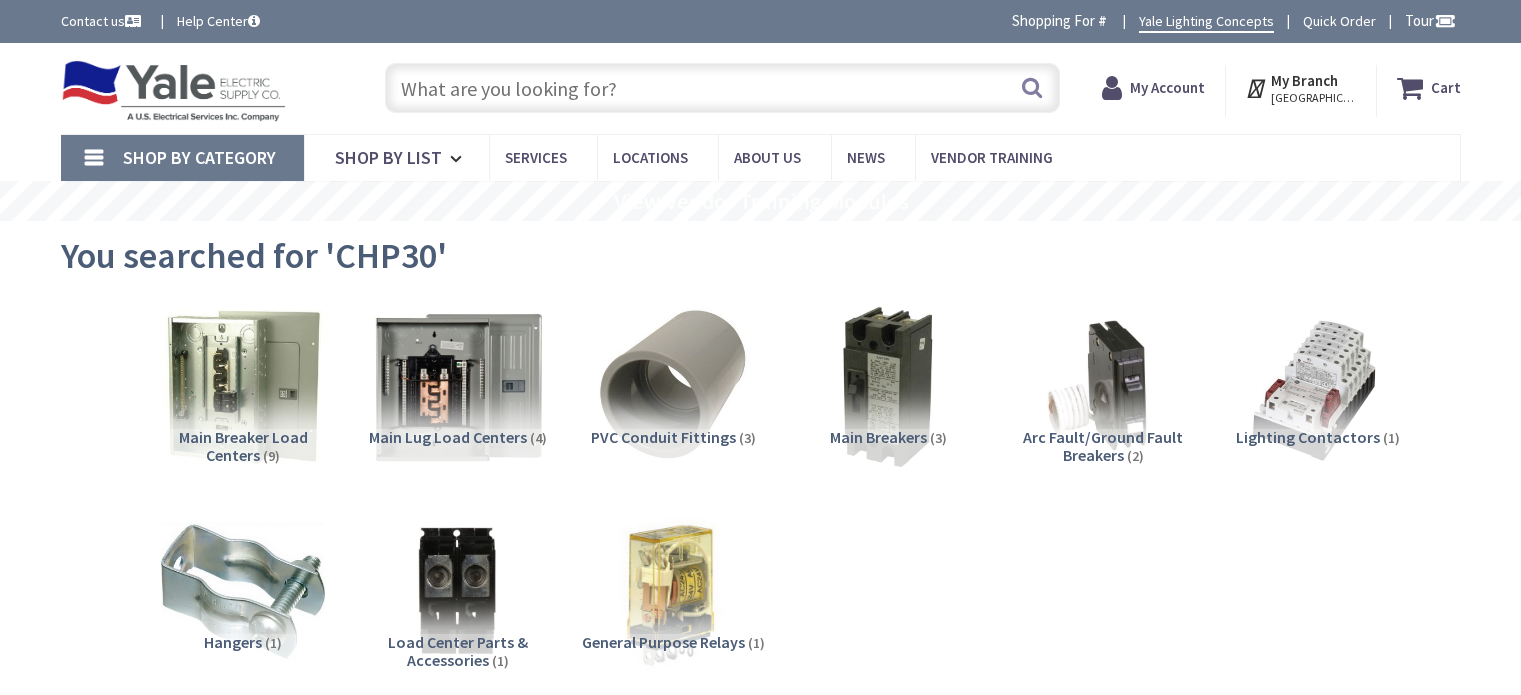 scroll, scrollTop: 0, scrollLeft: 0, axis: both 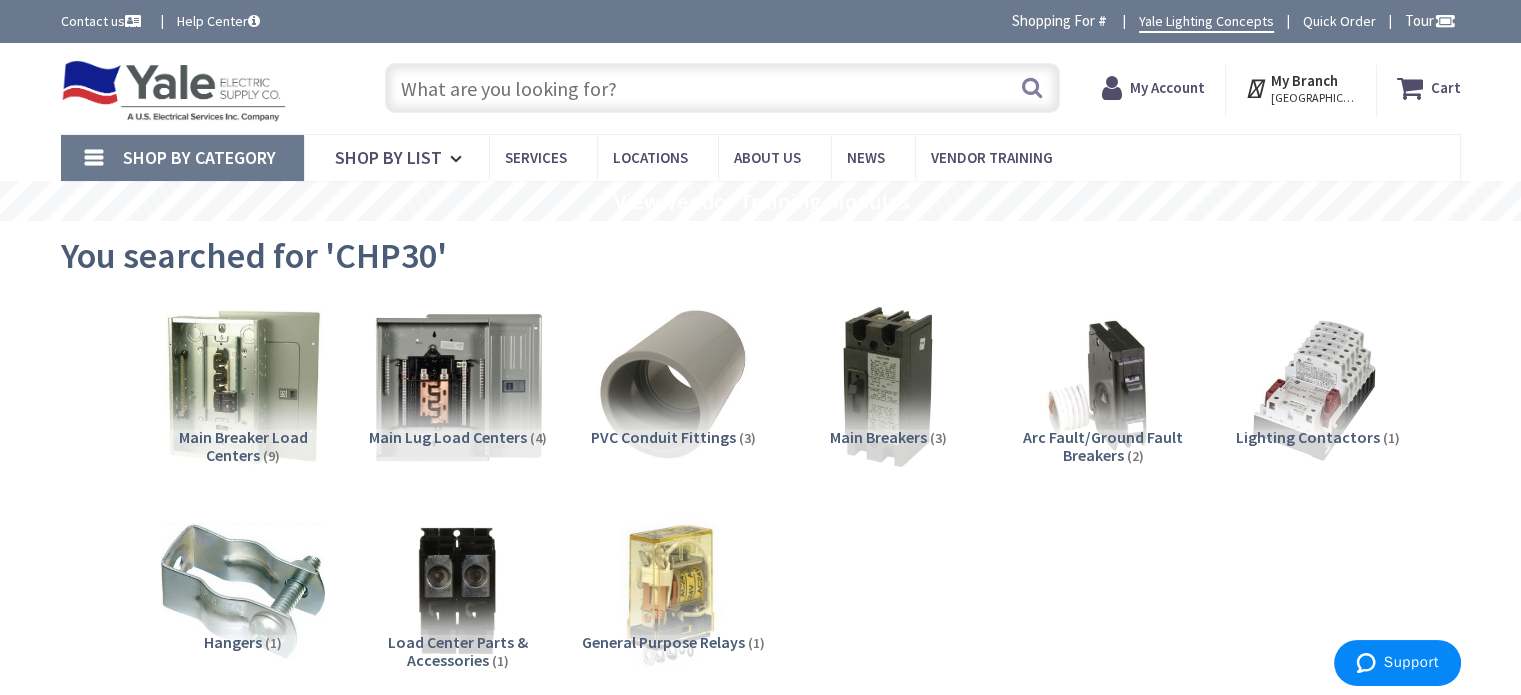 click at bounding box center [457, 386] 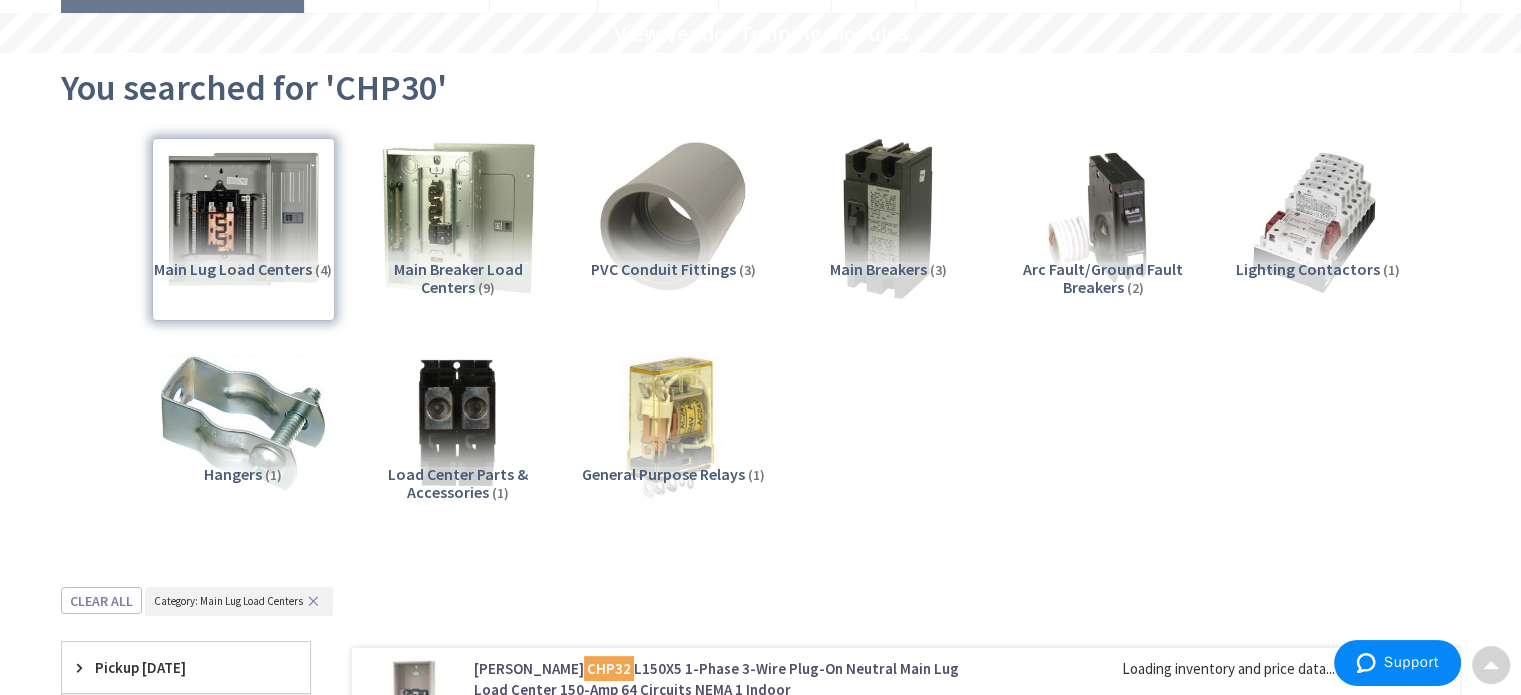 scroll, scrollTop: 754, scrollLeft: 0, axis: vertical 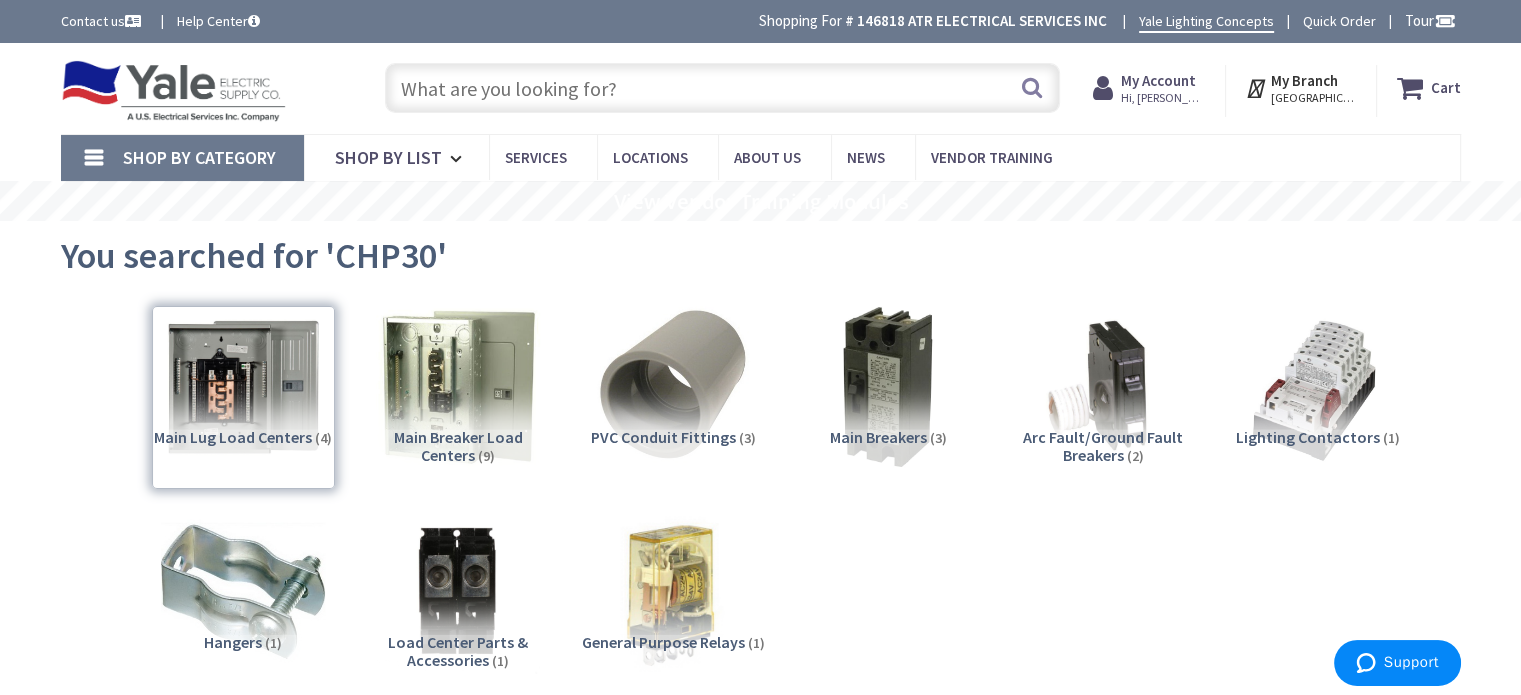 click at bounding box center [722, 88] 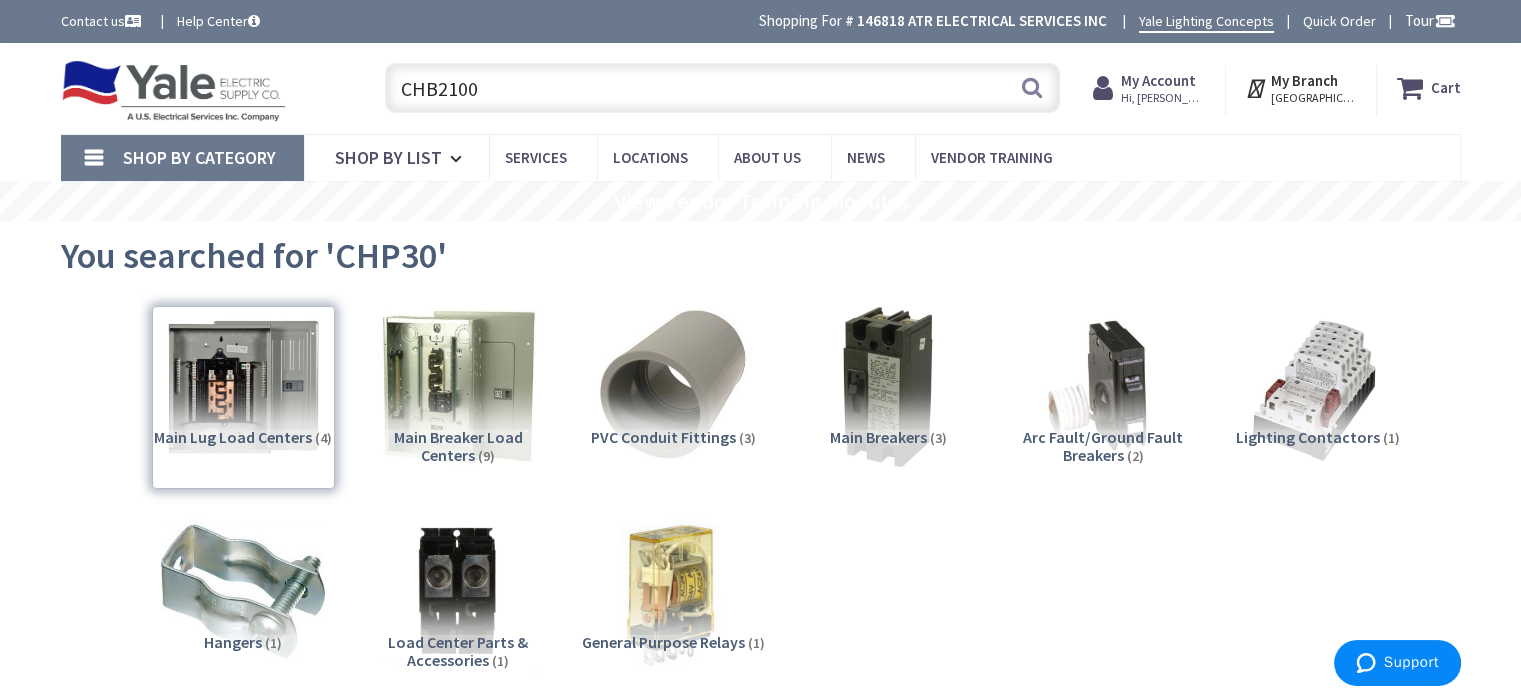 type on "CHB2100" 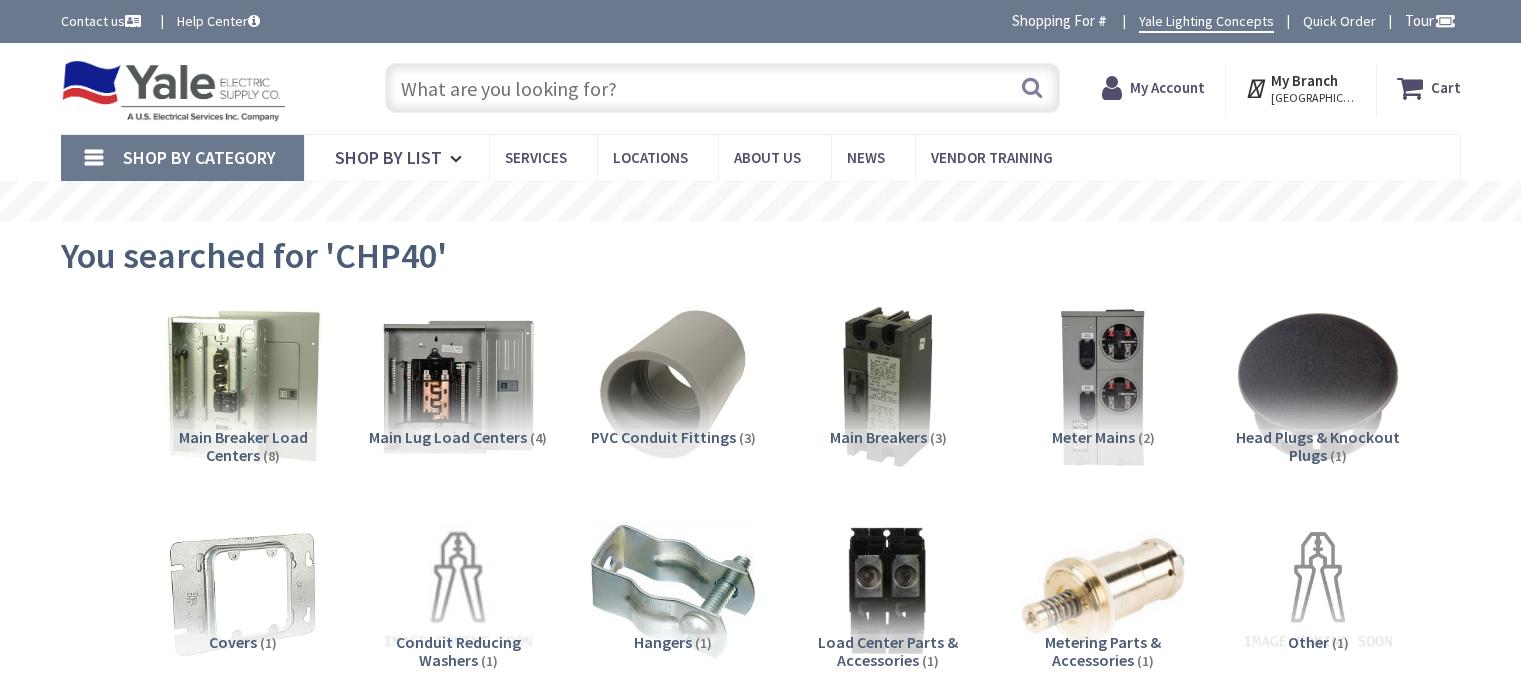 scroll, scrollTop: 0, scrollLeft: 0, axis: both 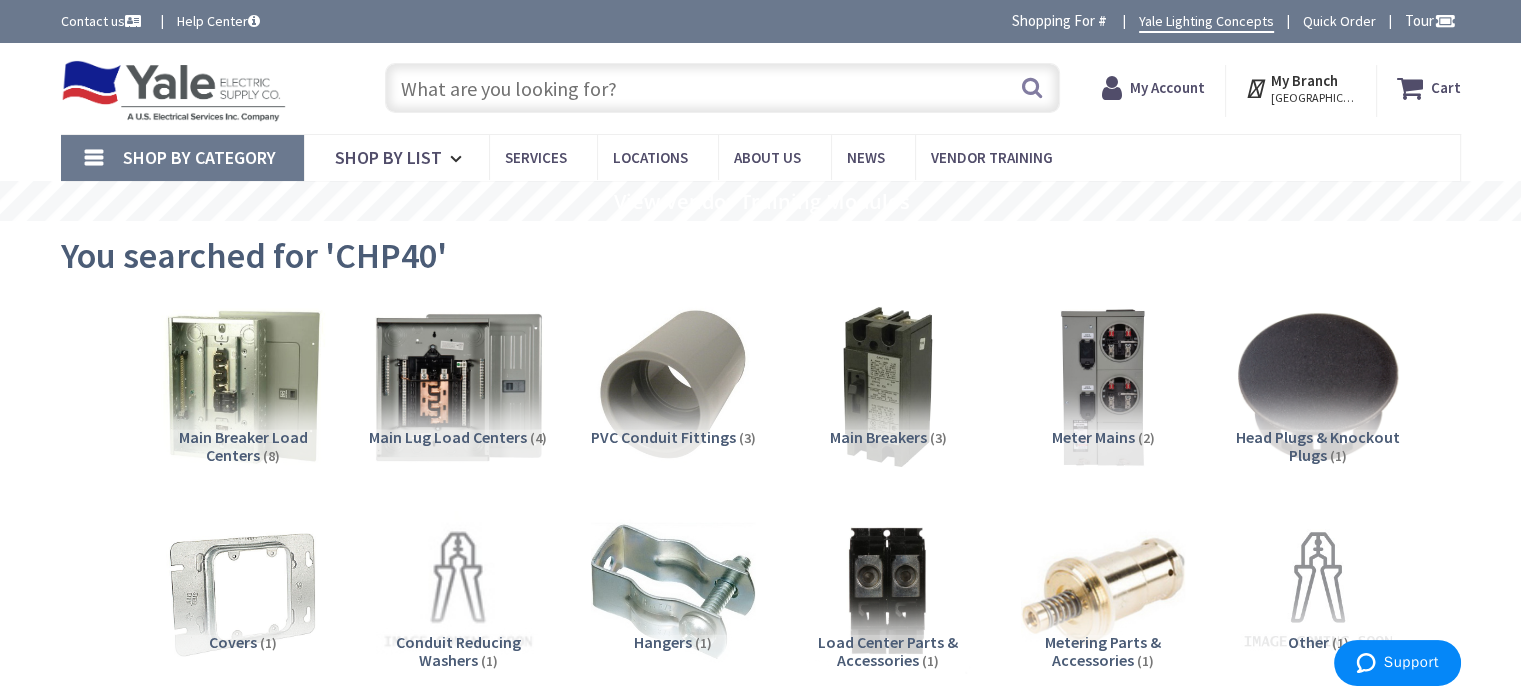 click at bounding box center (457, 386) 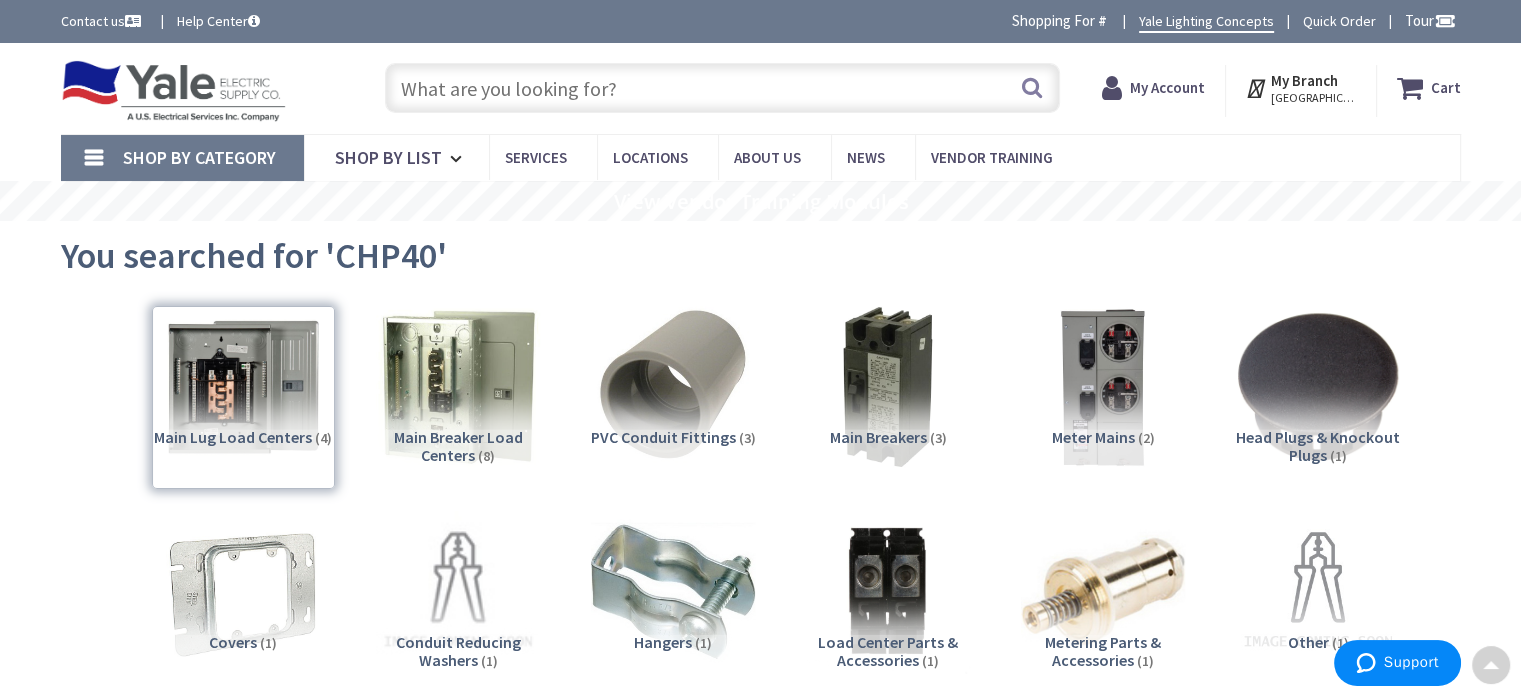 scroll, scrollTop: 754, scrollLeft: 0, axis: vertical 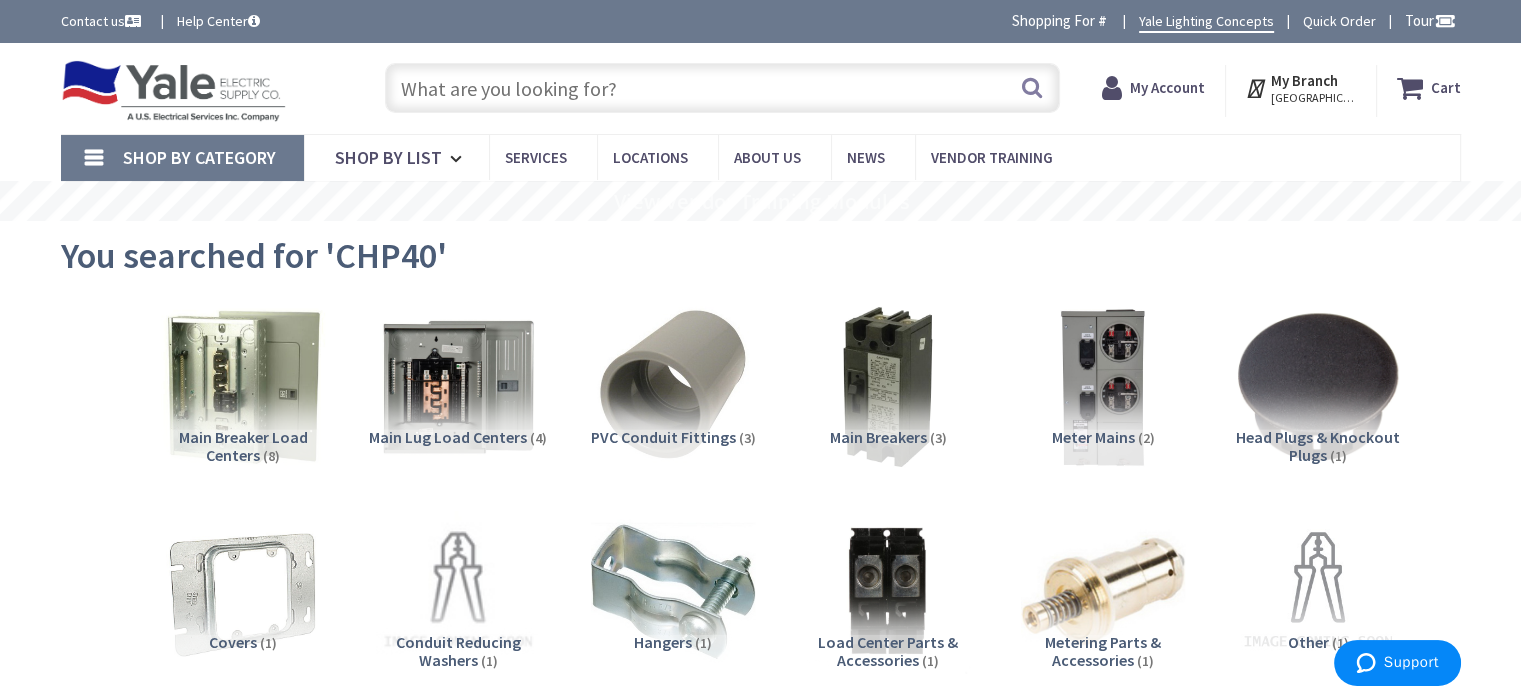 click at bounding box center [722, 88] 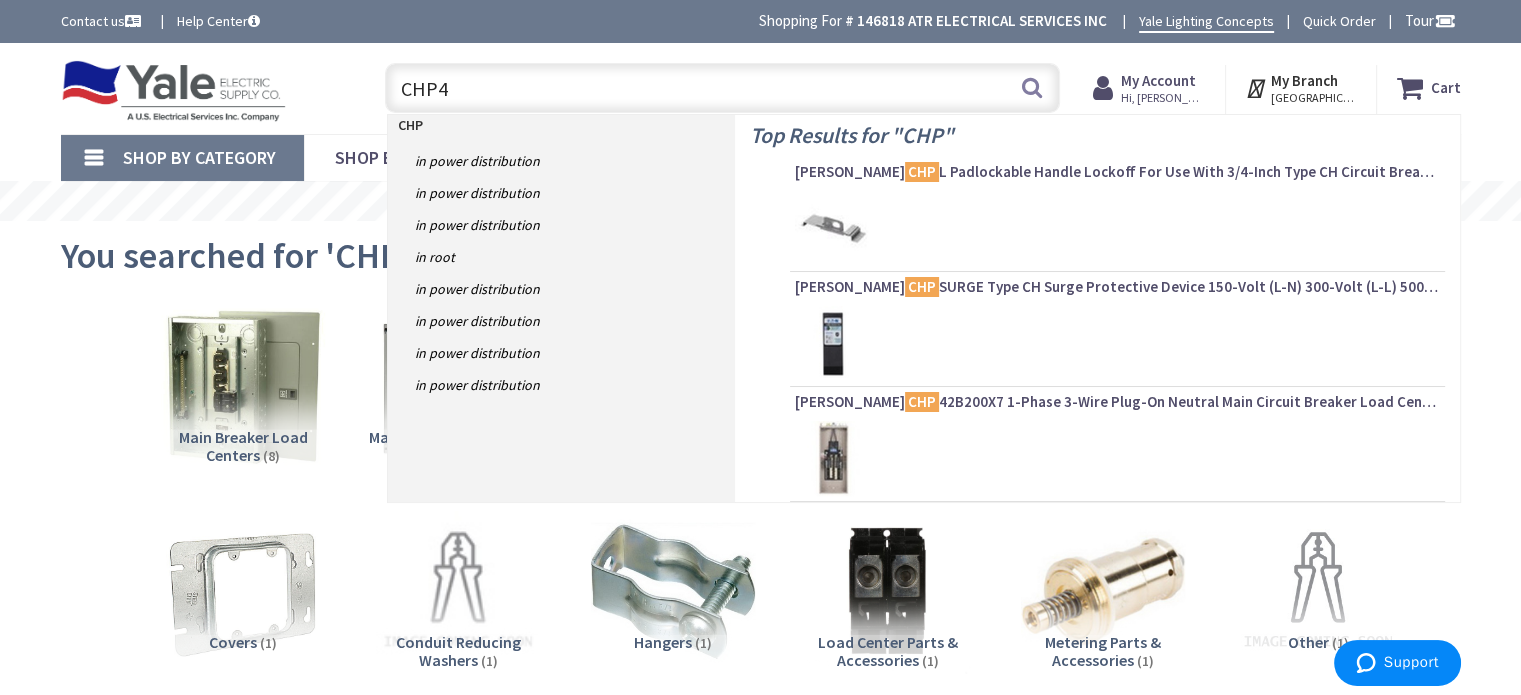 type on "CHP40" 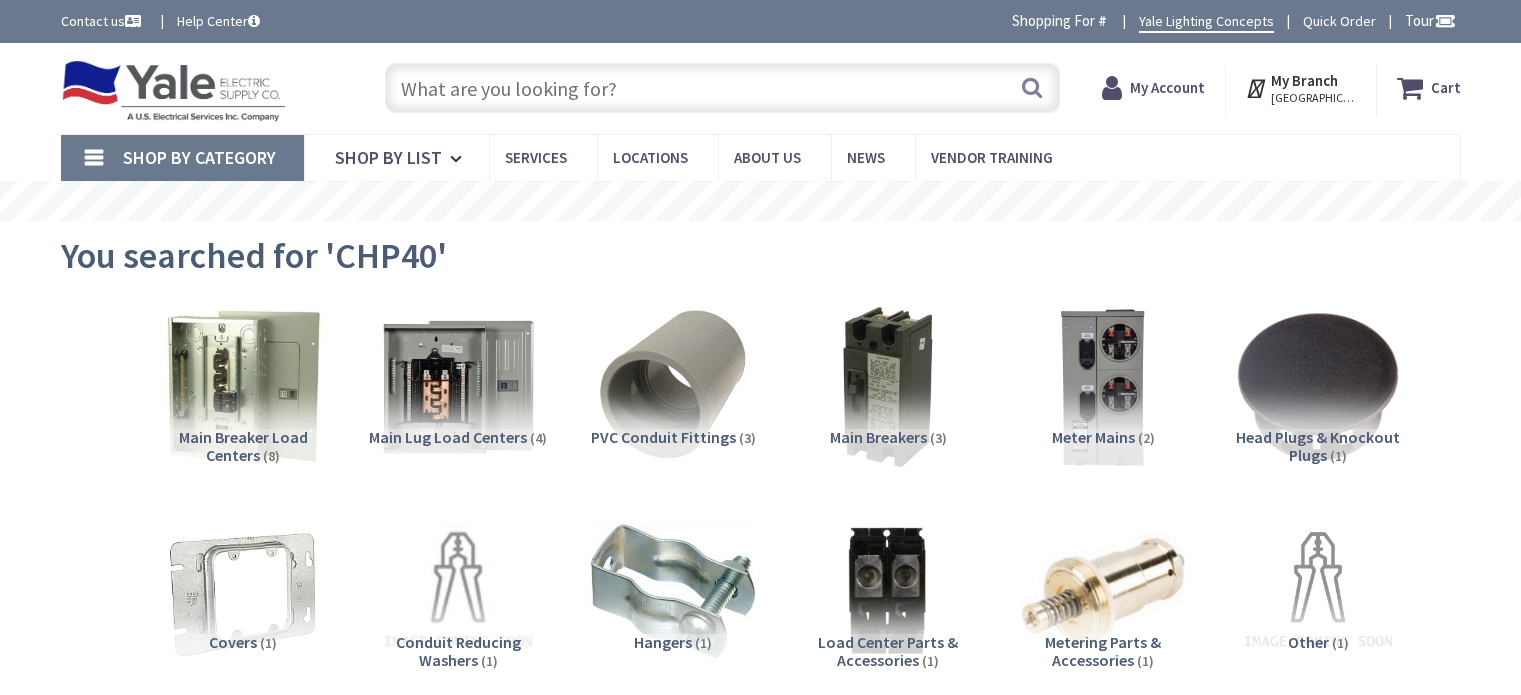 scroll, scrollTop: 0, scrollLeft: 0, axis: both 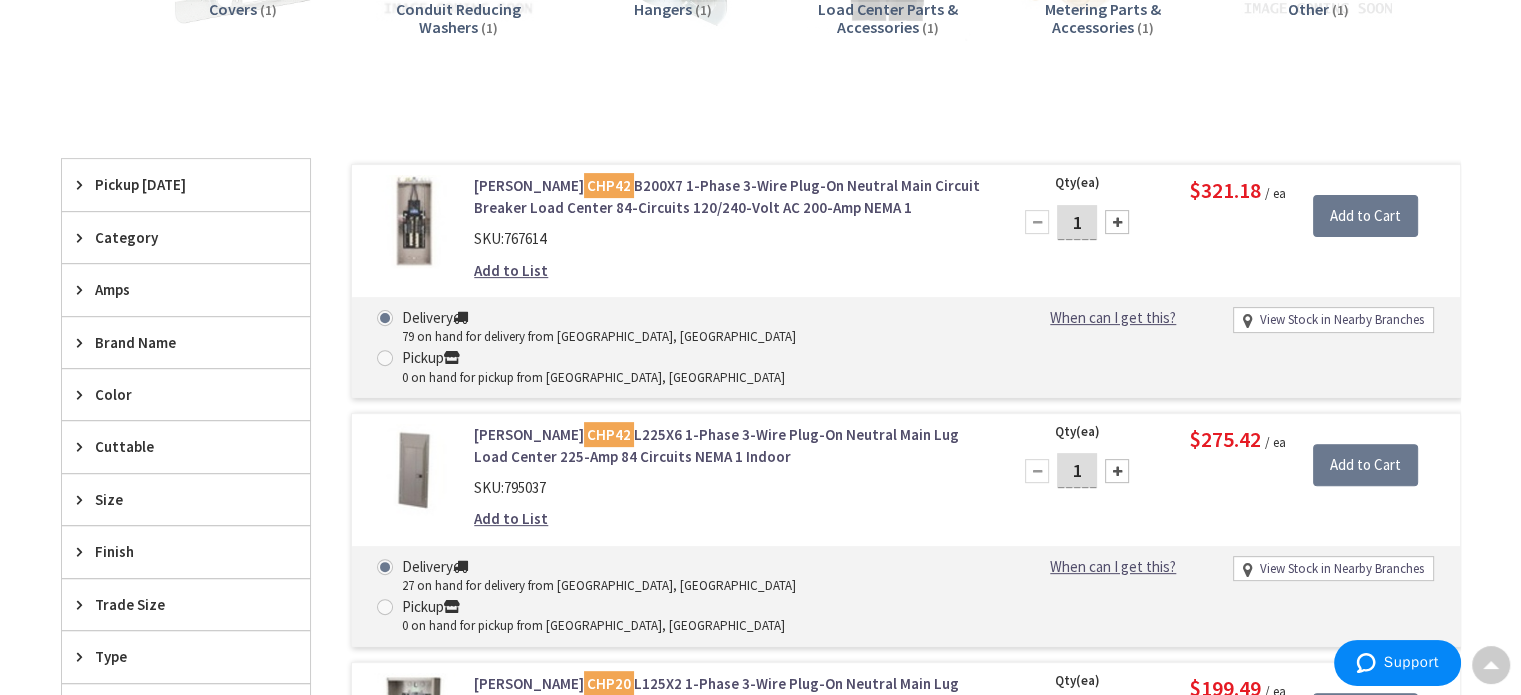 click on "Eaton  CHP42 L225X6 1-Phase 3-Wire Plug-On Neutral Main Lug Load Center 225-Amp 84 Circuits NEMA 1 Indoor" at bounding box center (728, 445) 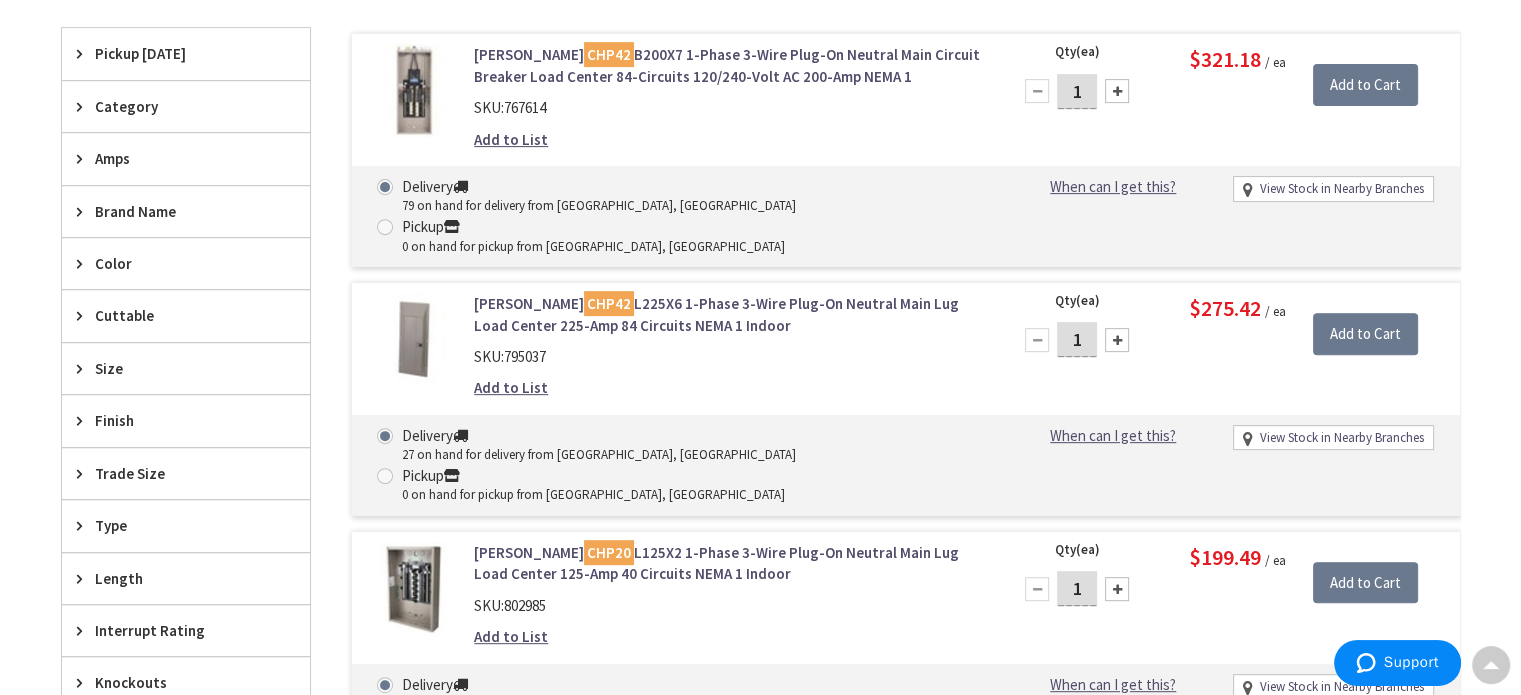 scroll, scrollTop: 770, scrollLeft: 0, axis: vertical 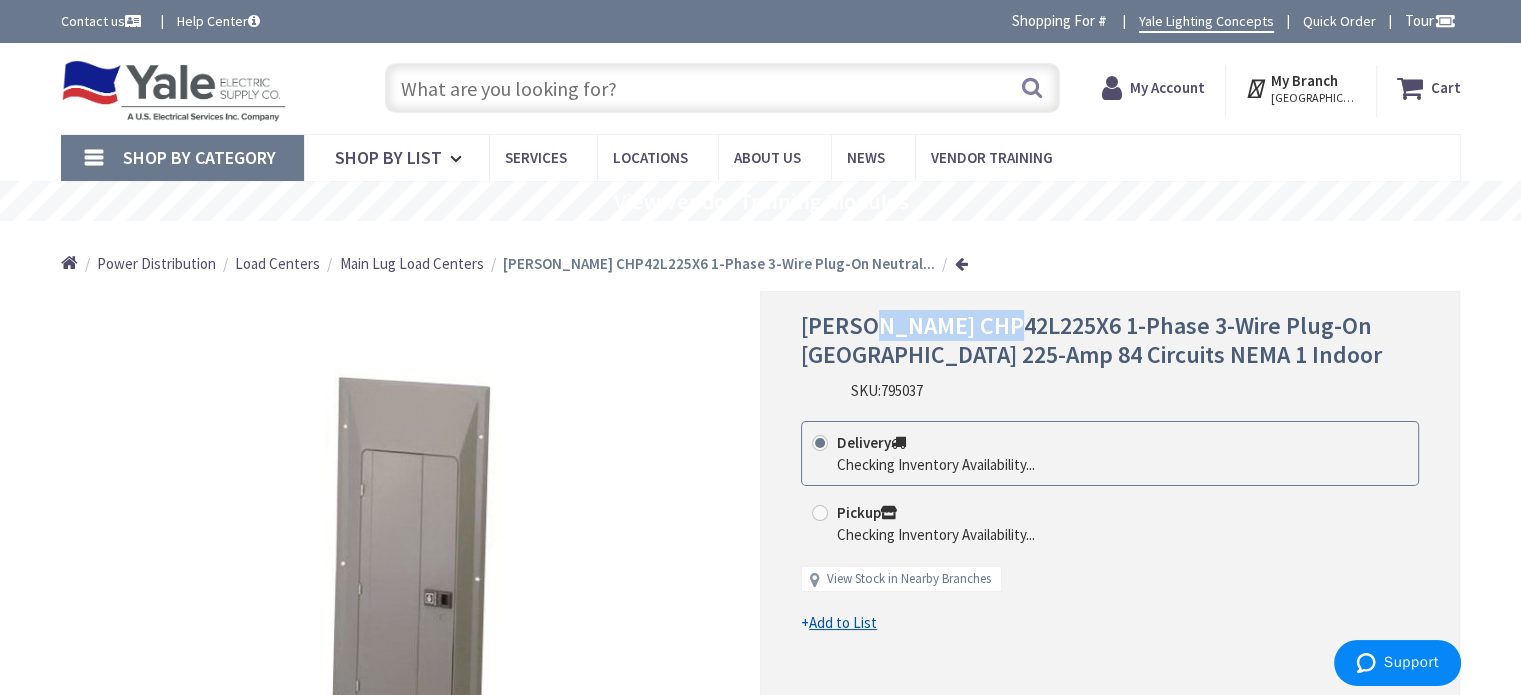 drag, startPoint x: 1007, startPoint y: 326, endPoint x: 865, endPoint y: 330, distance: 142.05632 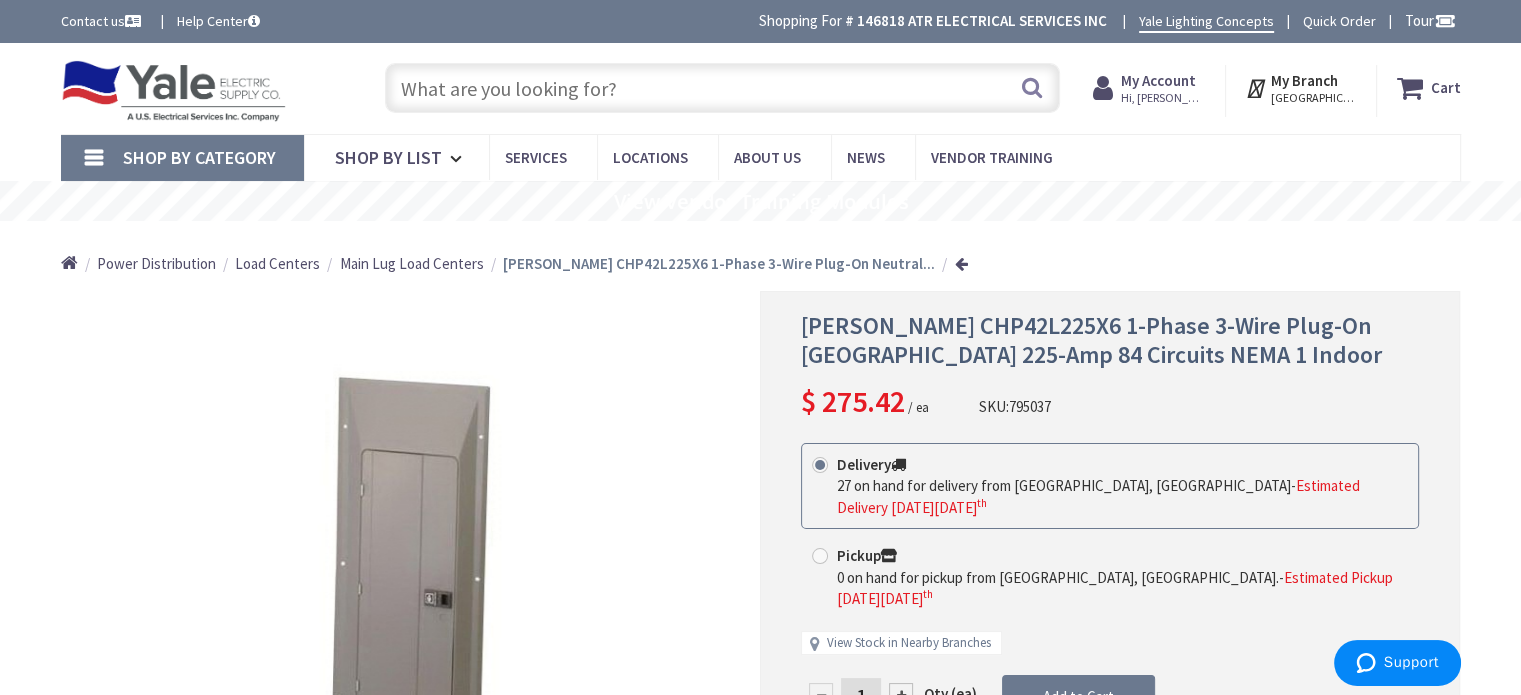 click at bounding box center (722, 88) 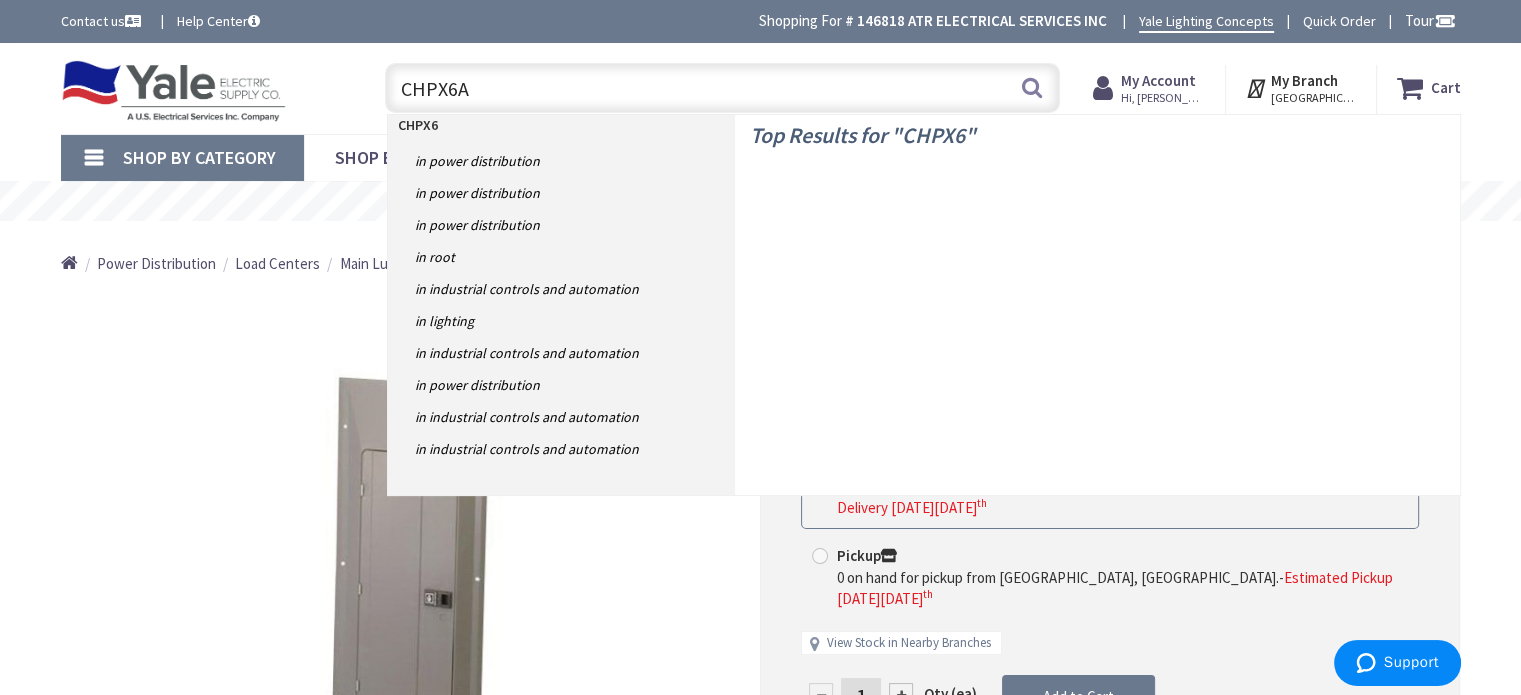 type on "CHPX6AS" 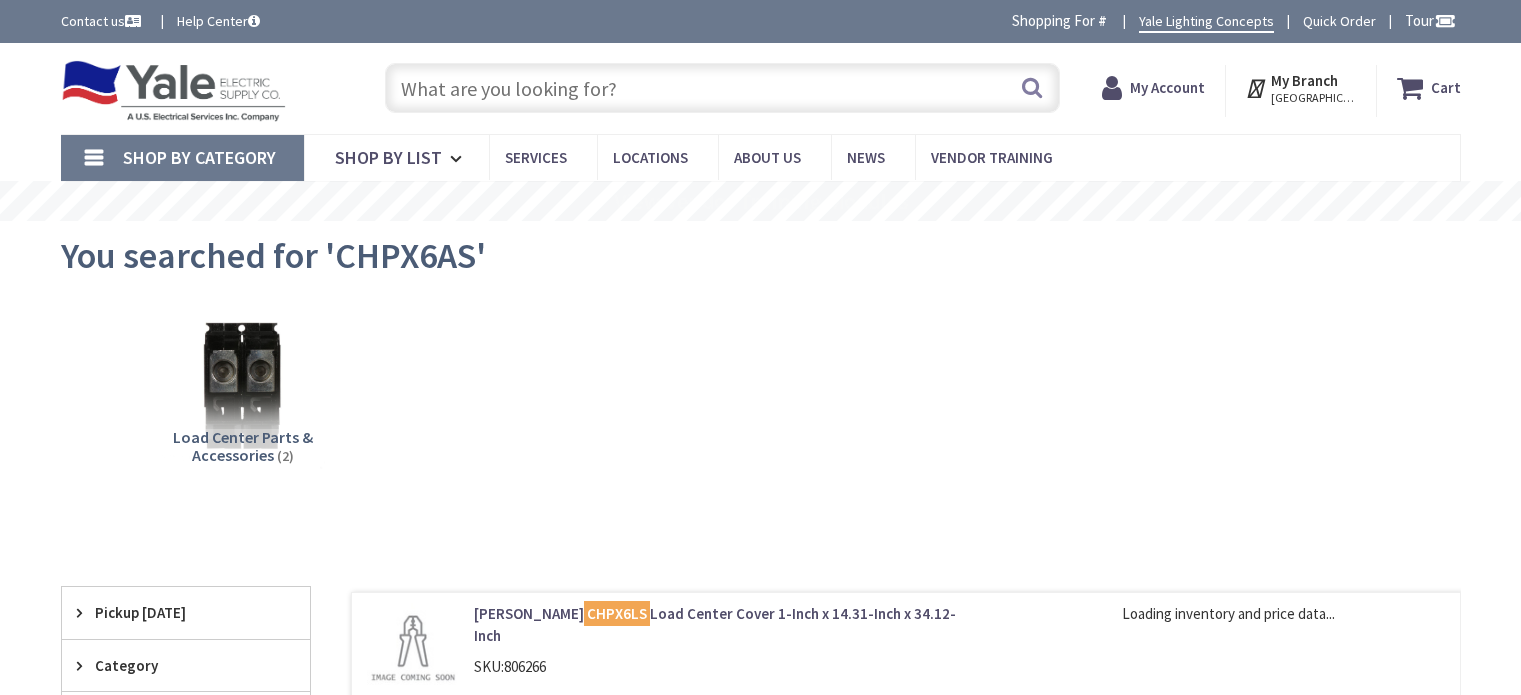 scroll, scrollTop: 0, scrollLeft: 0, axis: both 